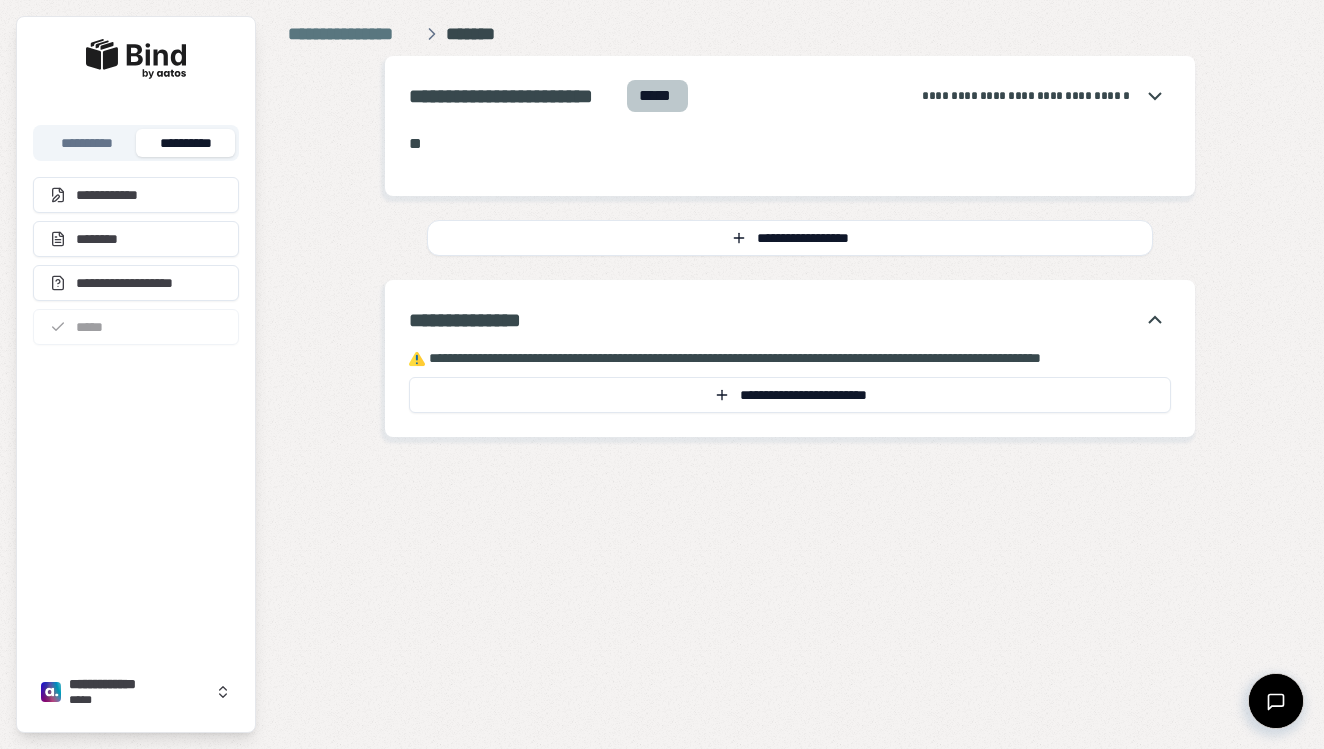 scroll, scrollTop: 0, scrollLeft: 0, axis: both 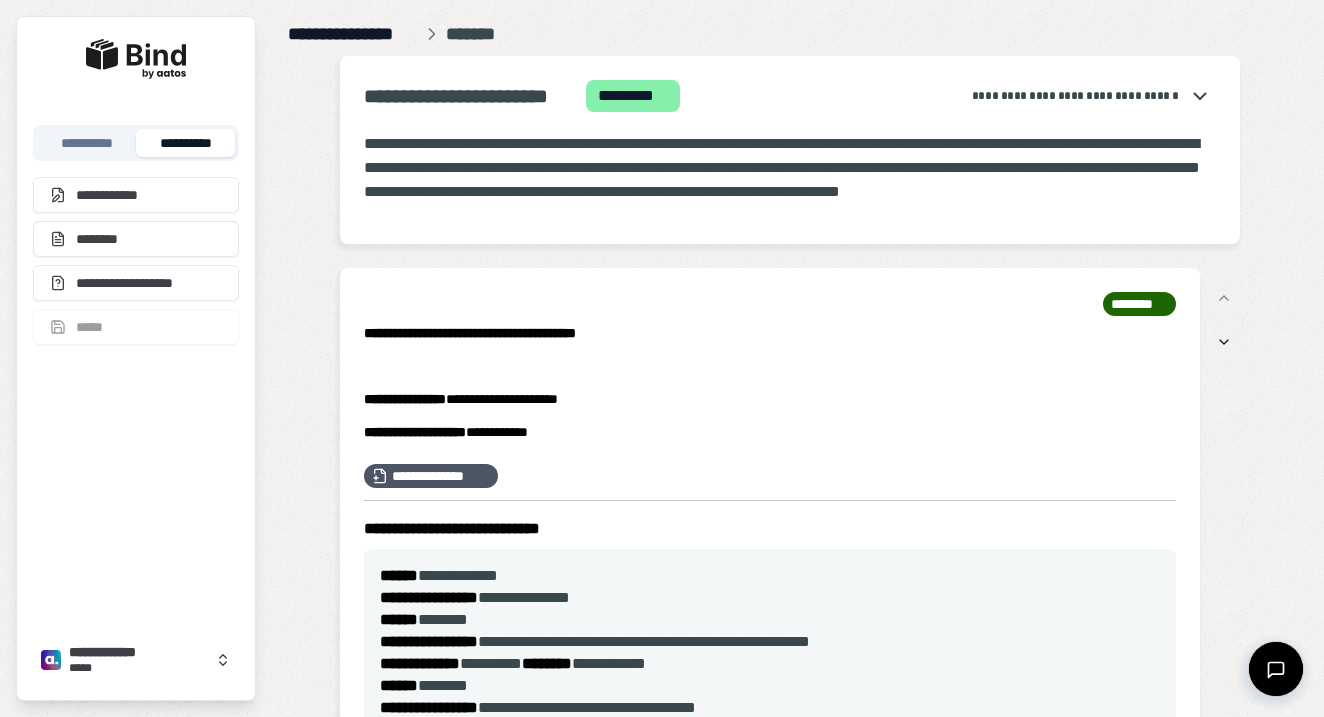 click on "**********" at bounding box center [353, 34] 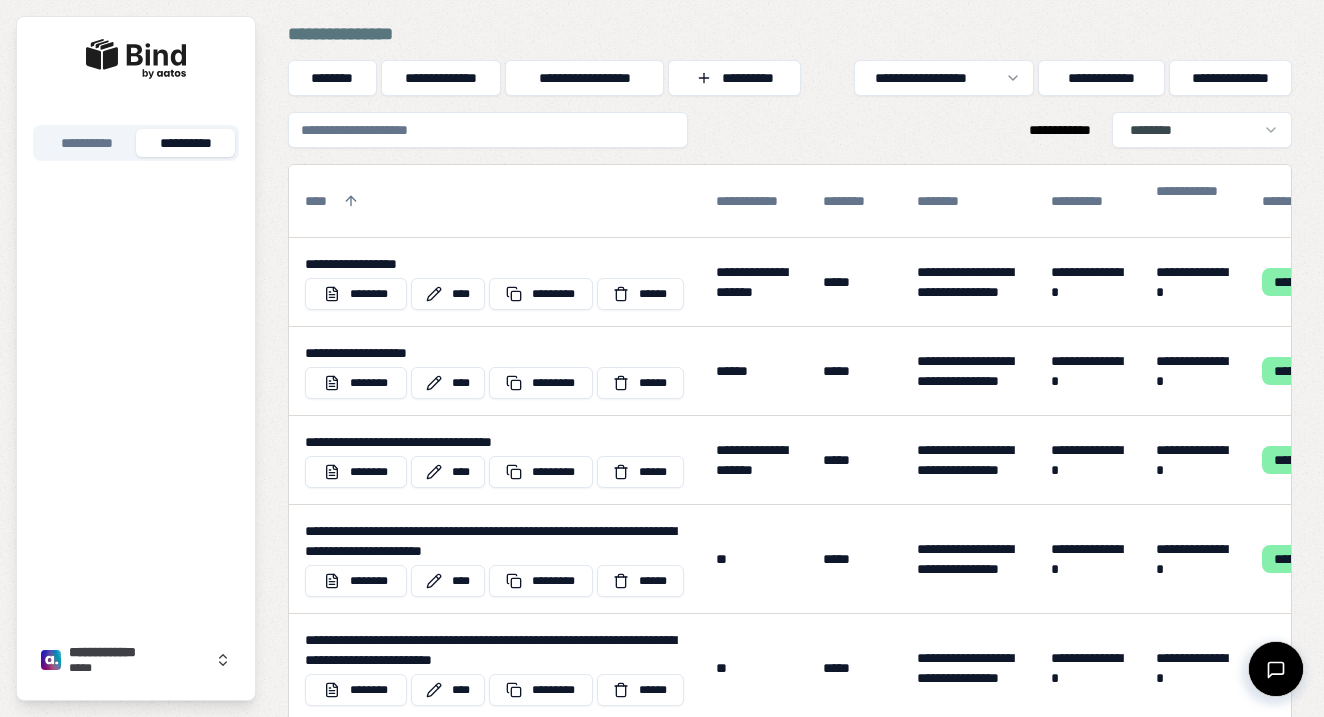 click at bounding box center (488, 130) 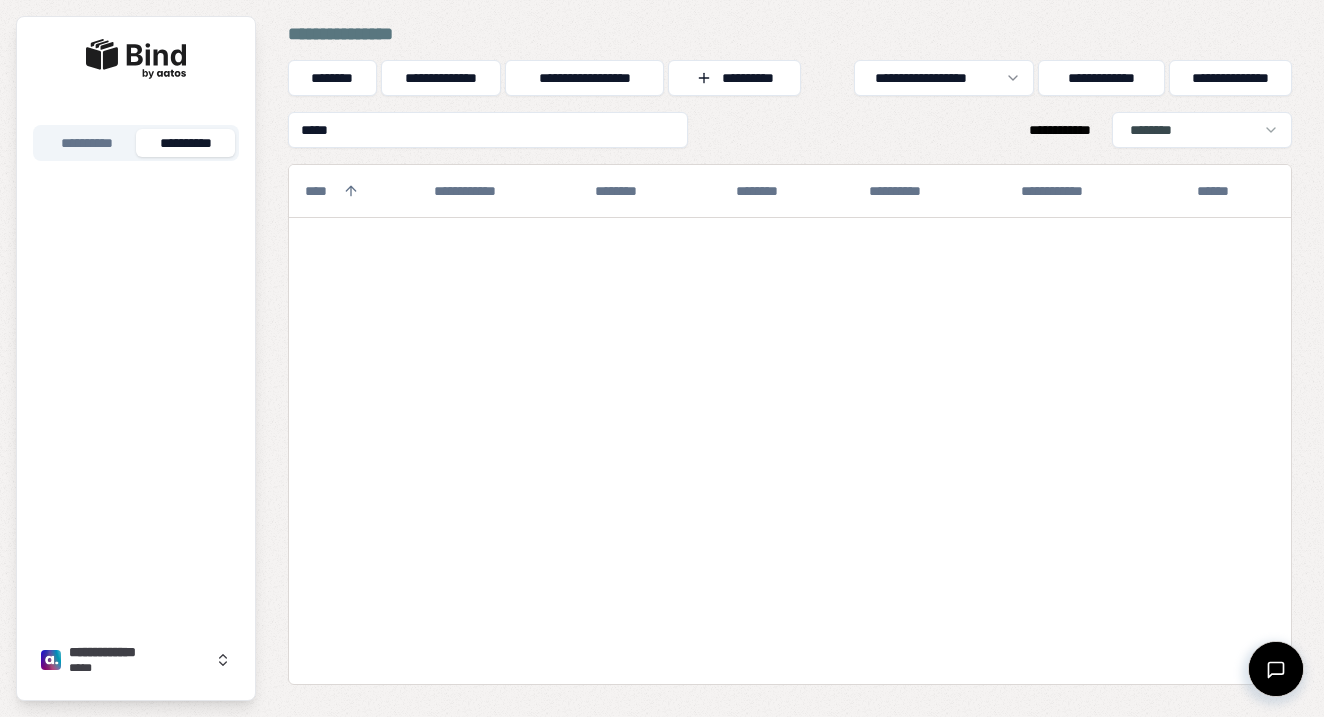 type on "****" 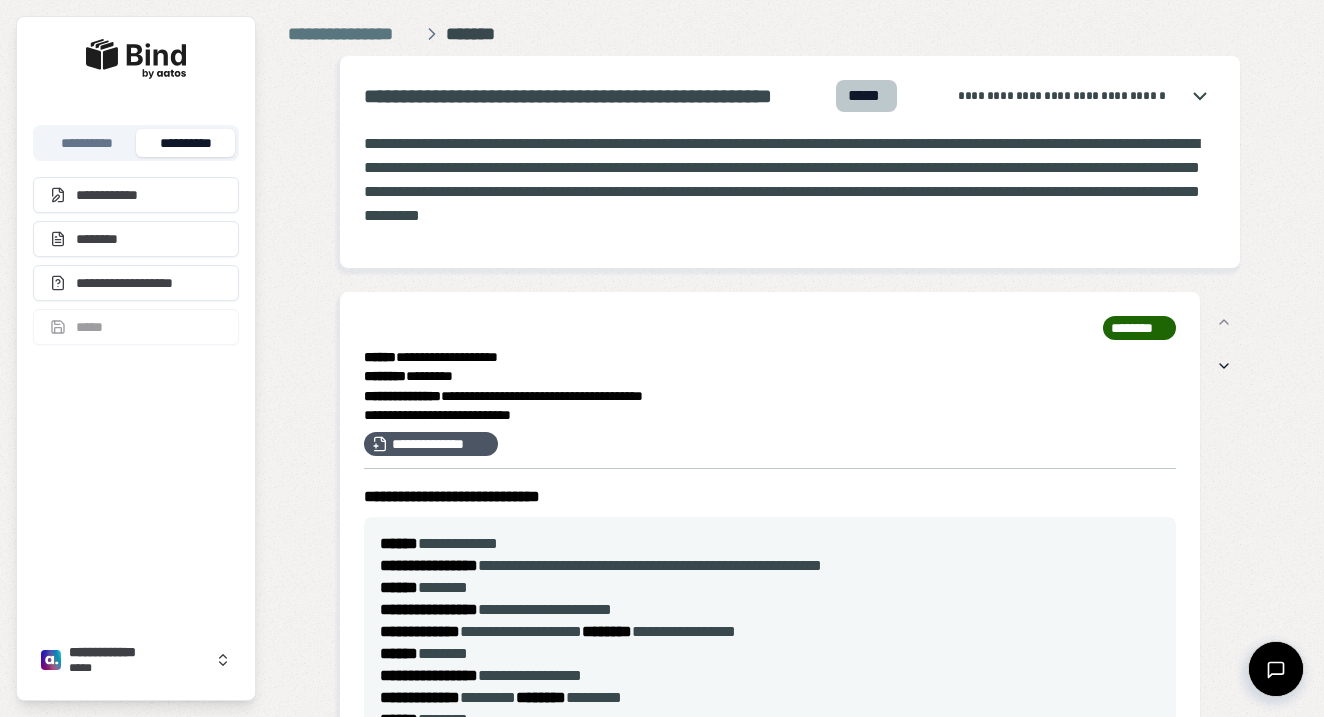 scroll, scrollTop: 0, scrollLeft: 0, axis: both 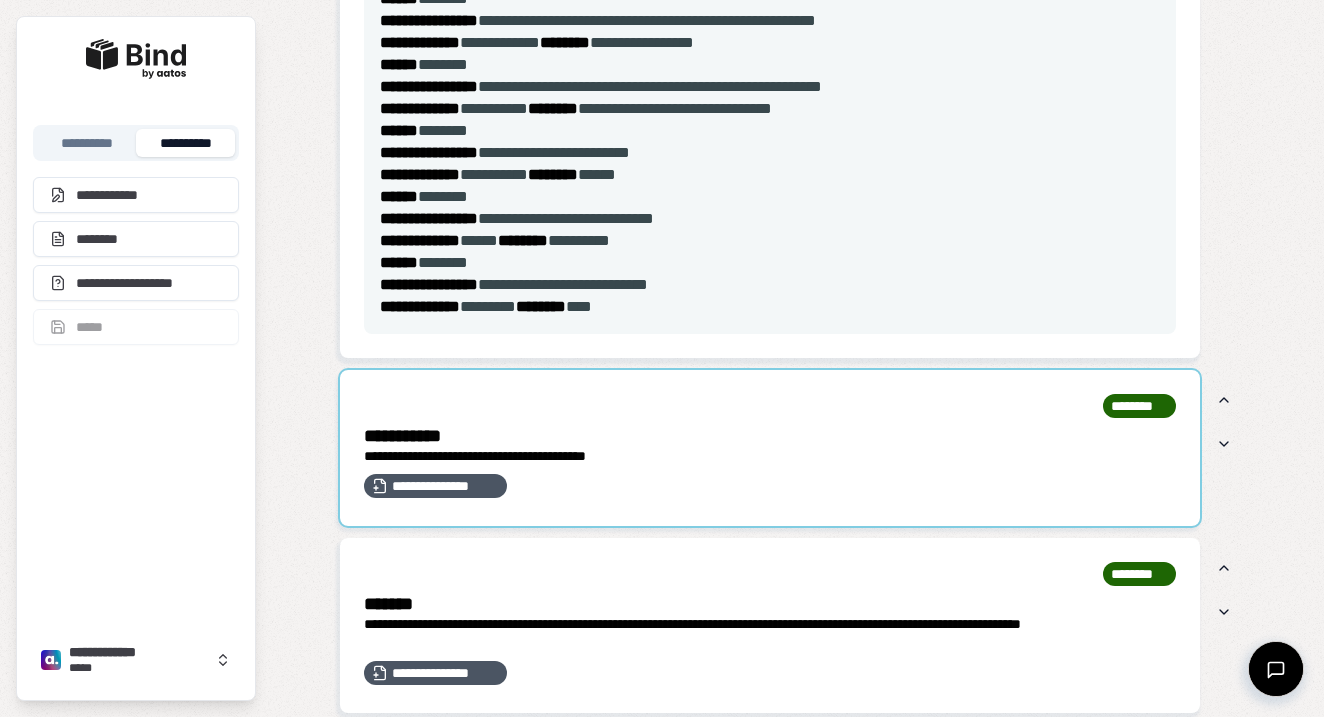click at bounding box center (770, 448) 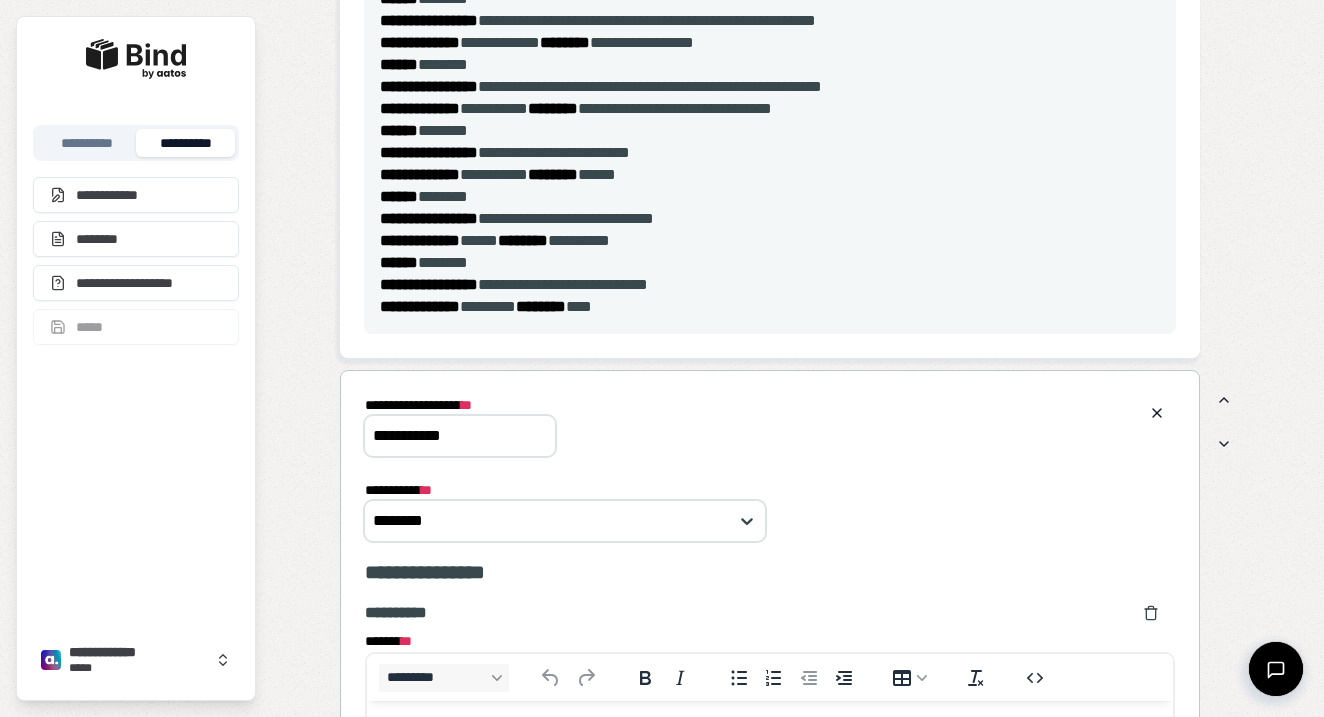 scroll, scrollTop: 0, scrollLeft: 0, axis: both 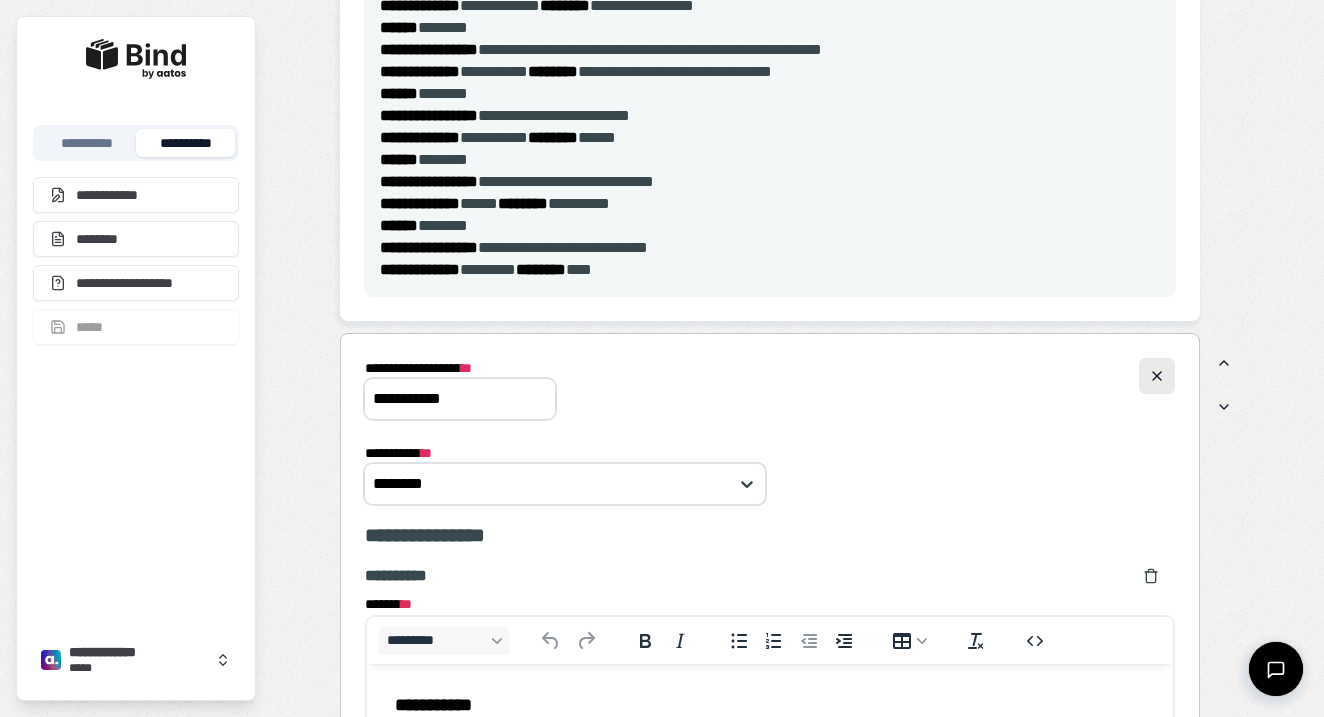 click at bounding box center [1157, 376] 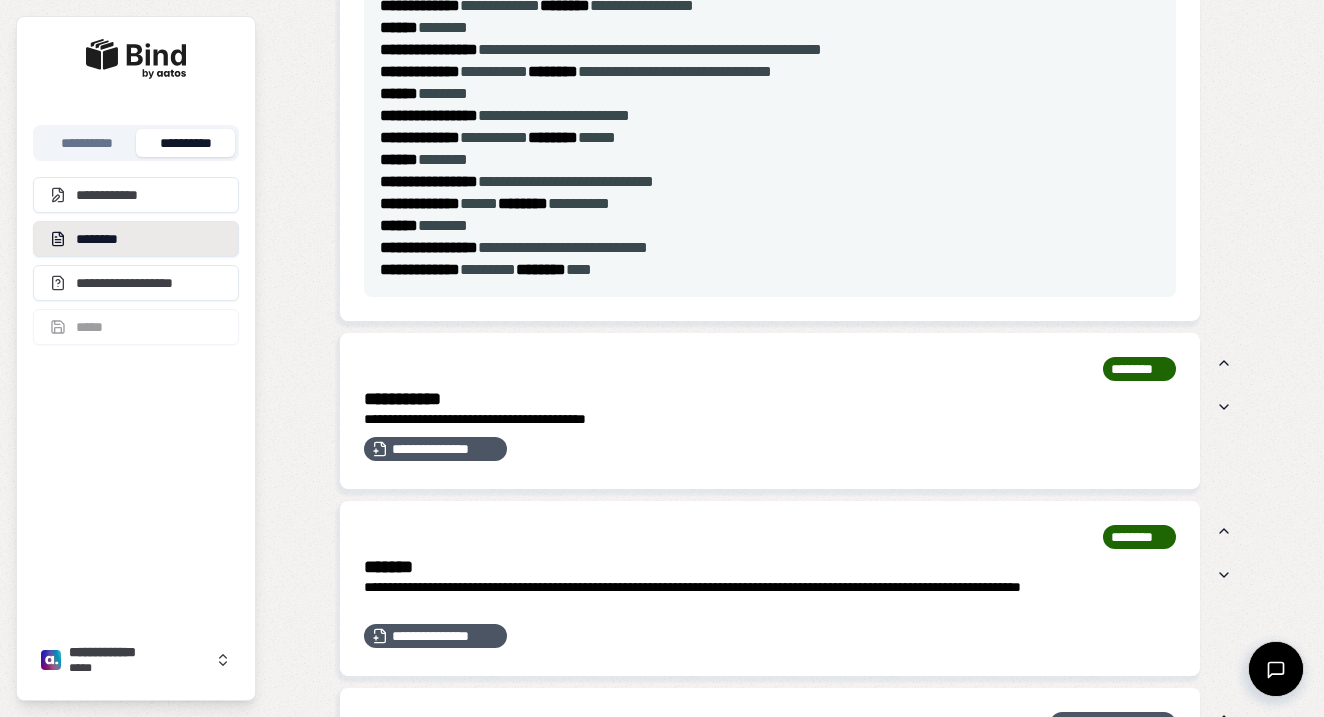 click on "********" at bounding box center [136, 239] 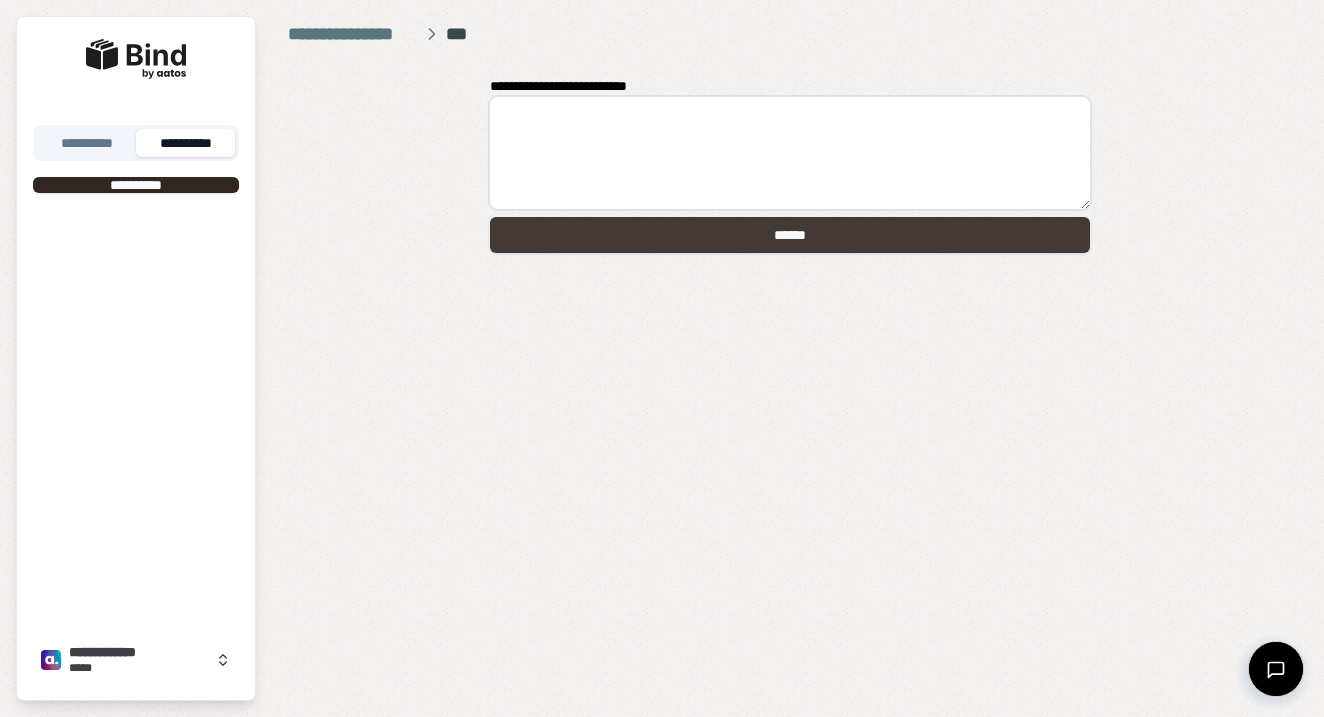 click on "******" at bounding box center (790, 235) 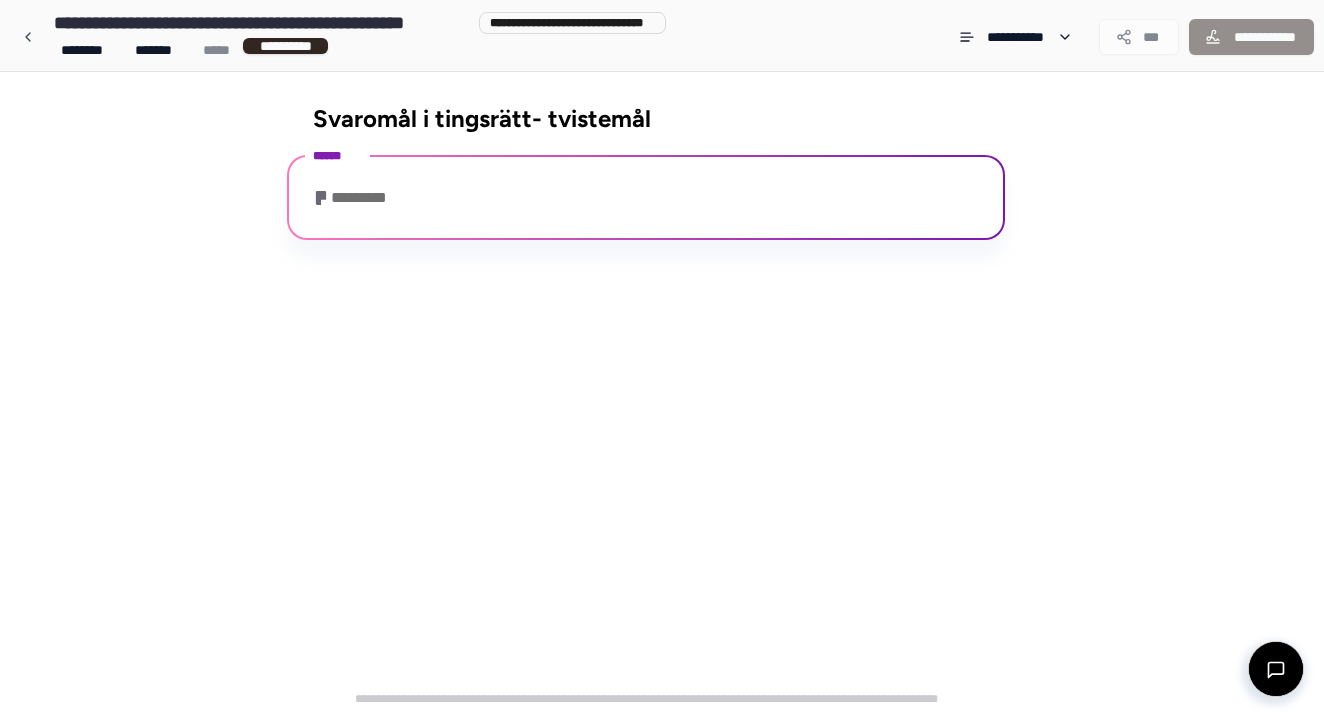 scroll, scrollTop: 67, scrollLeft: 0, axis: vertical 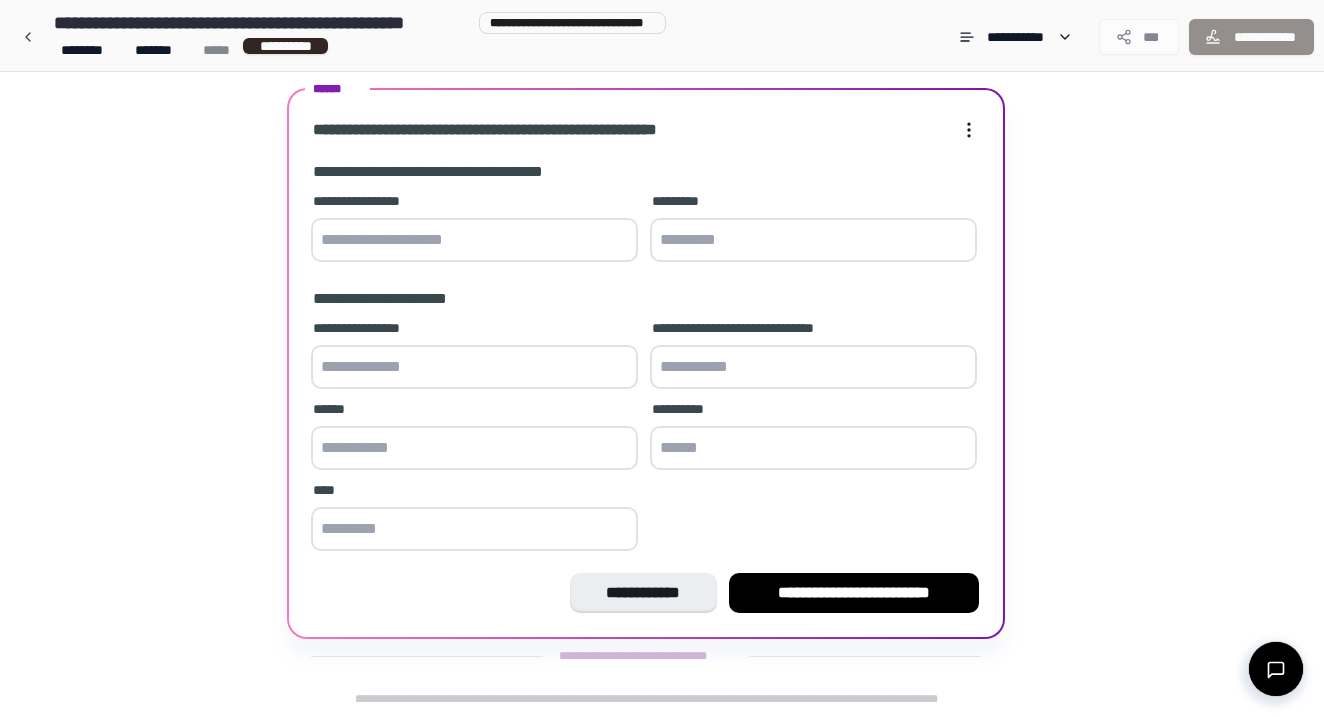 click on "**********" at bounding box center (474, 229) 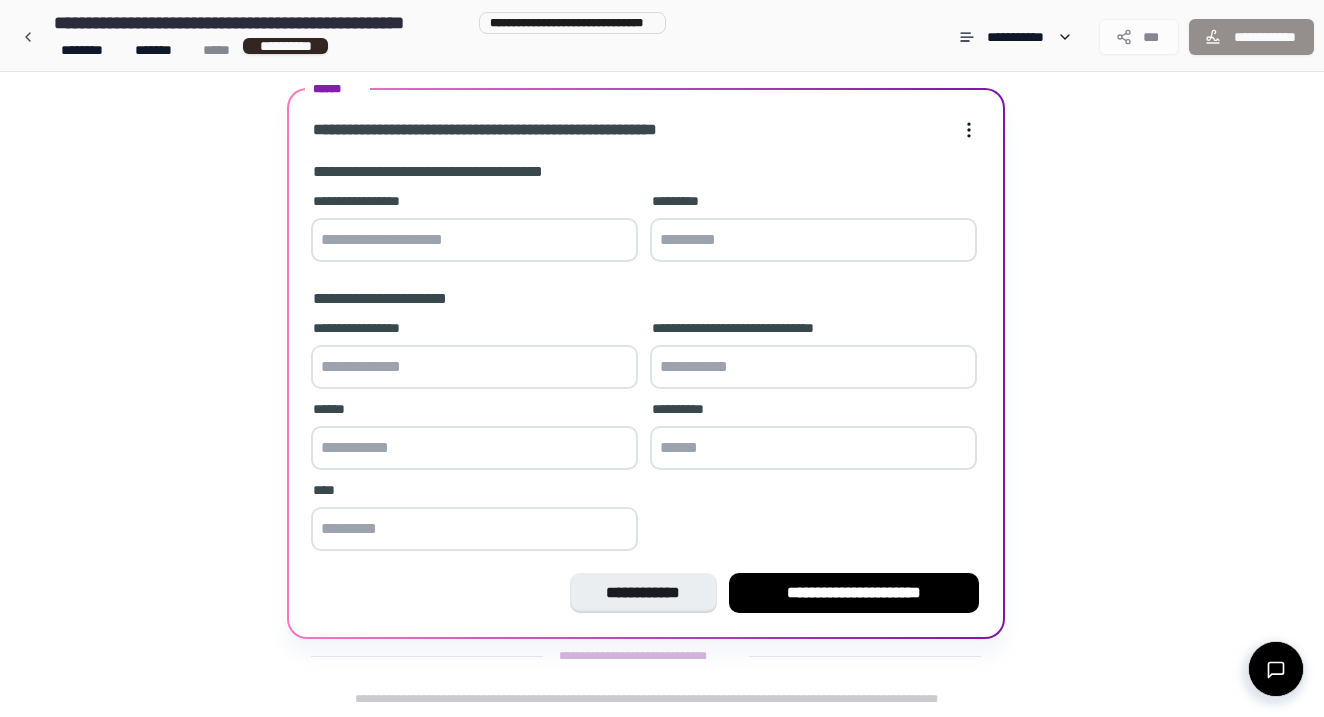 type on "**********" 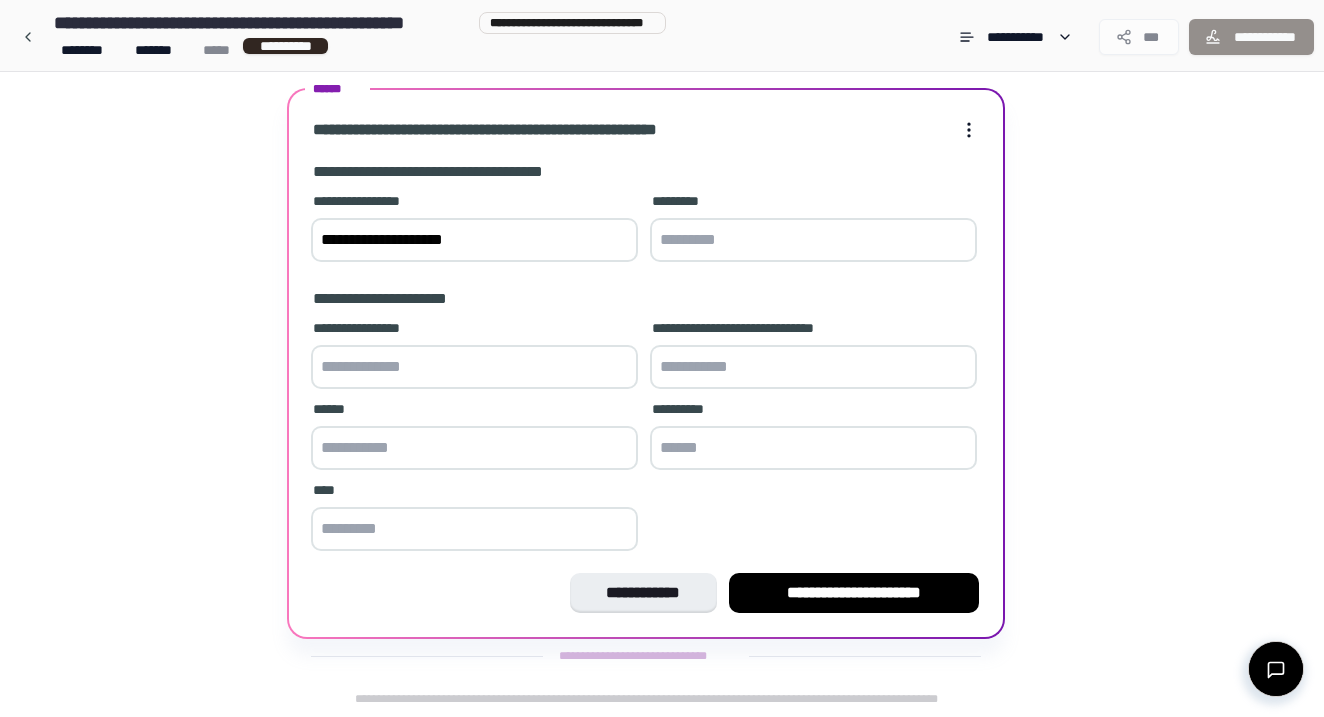 type on "*********" 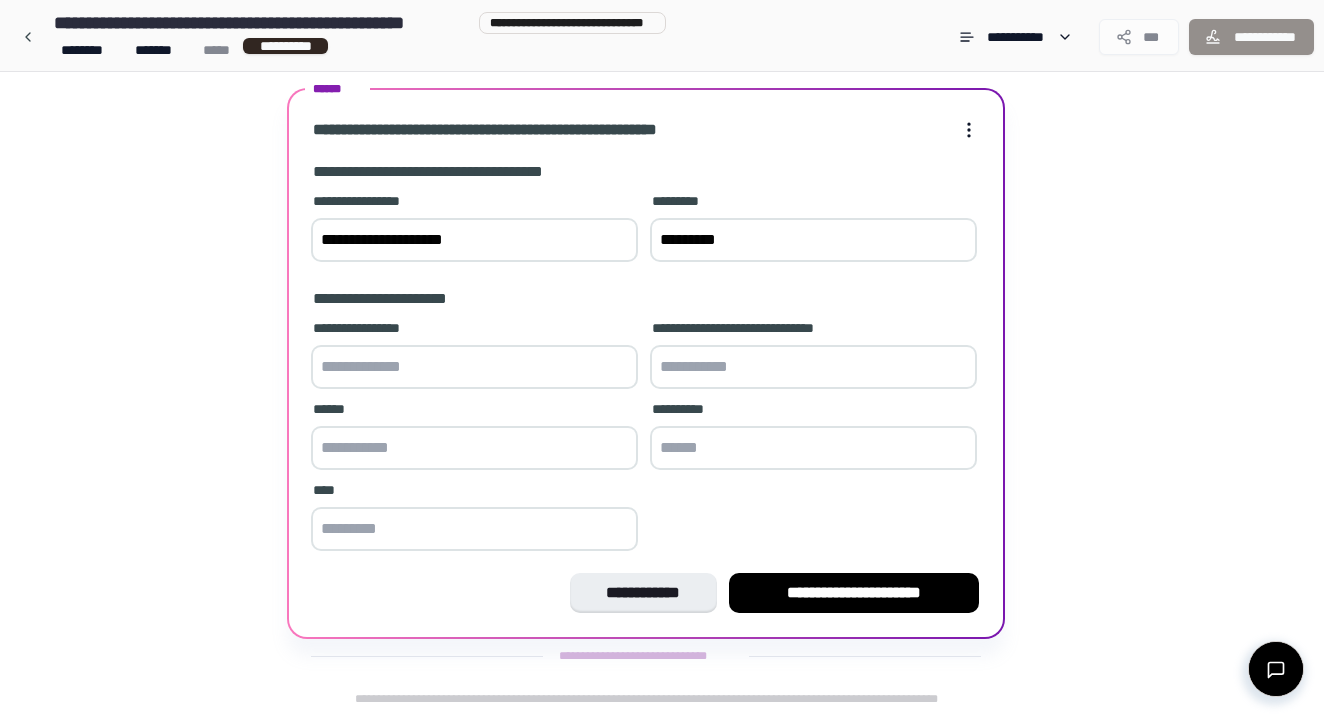 type on "**********" 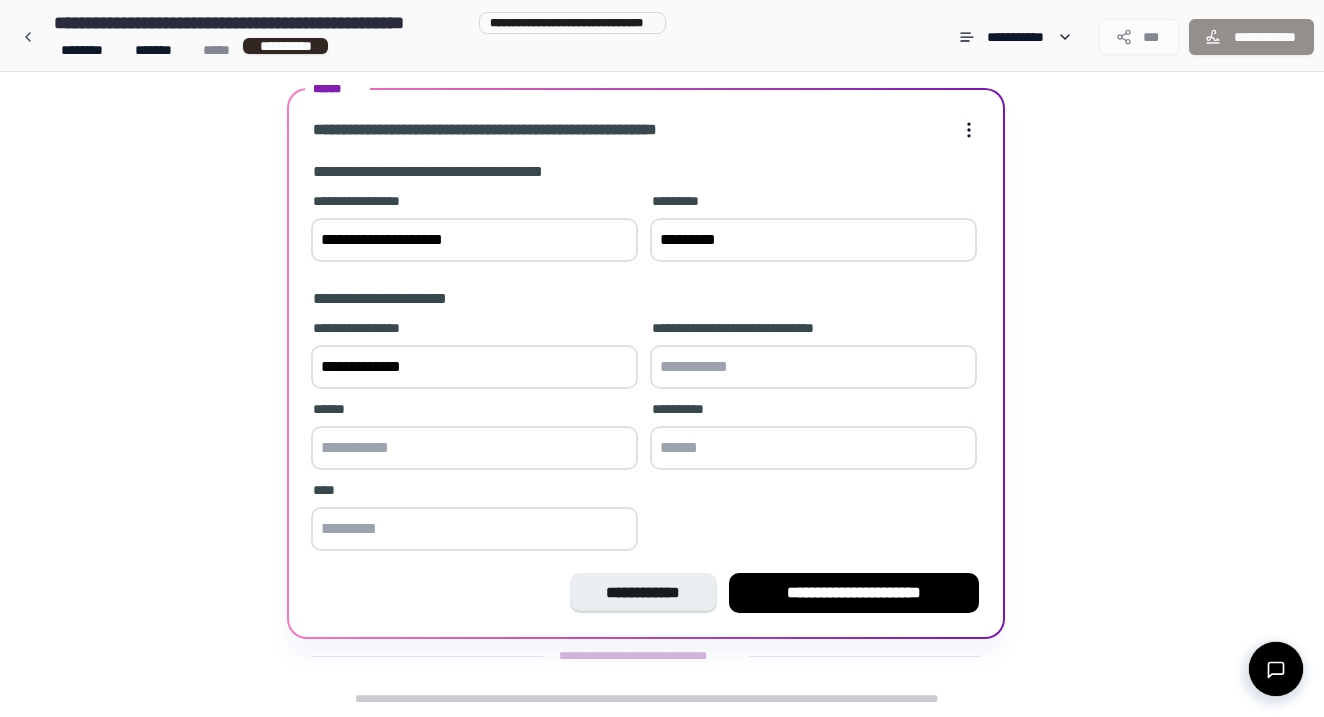 type on "**********" 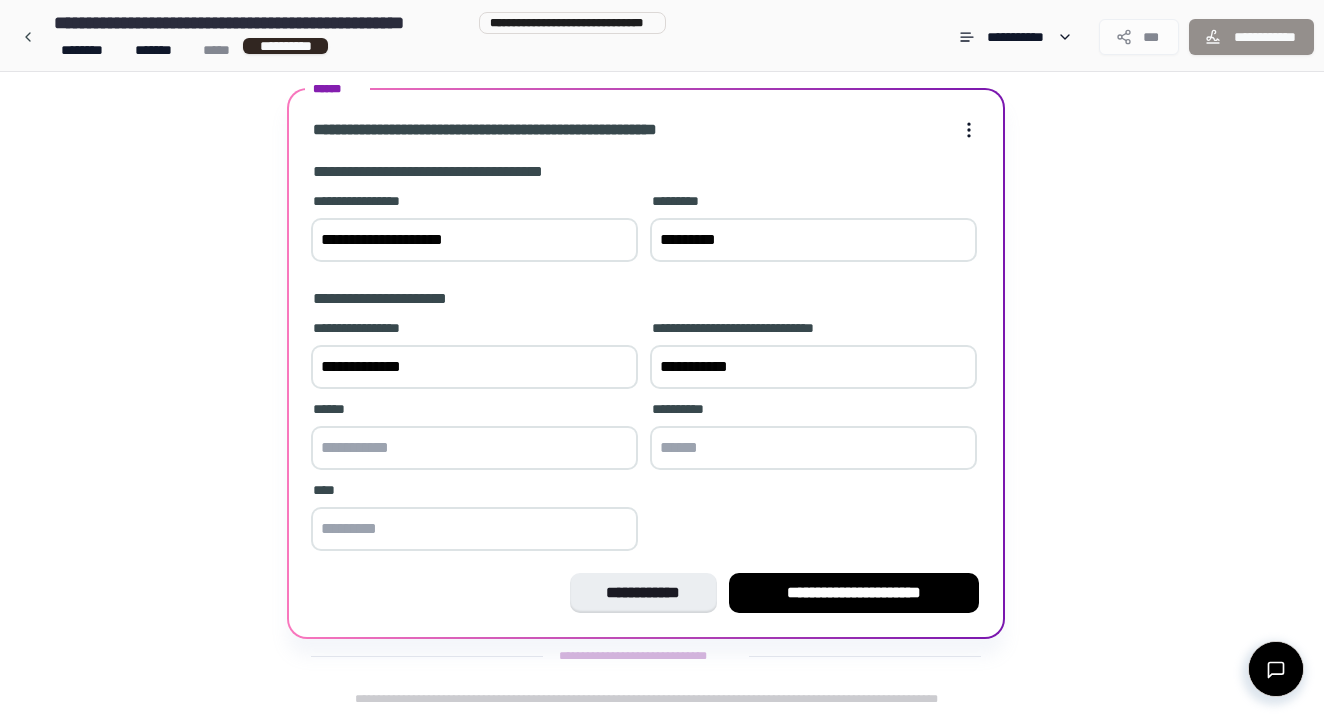 type on "**********" 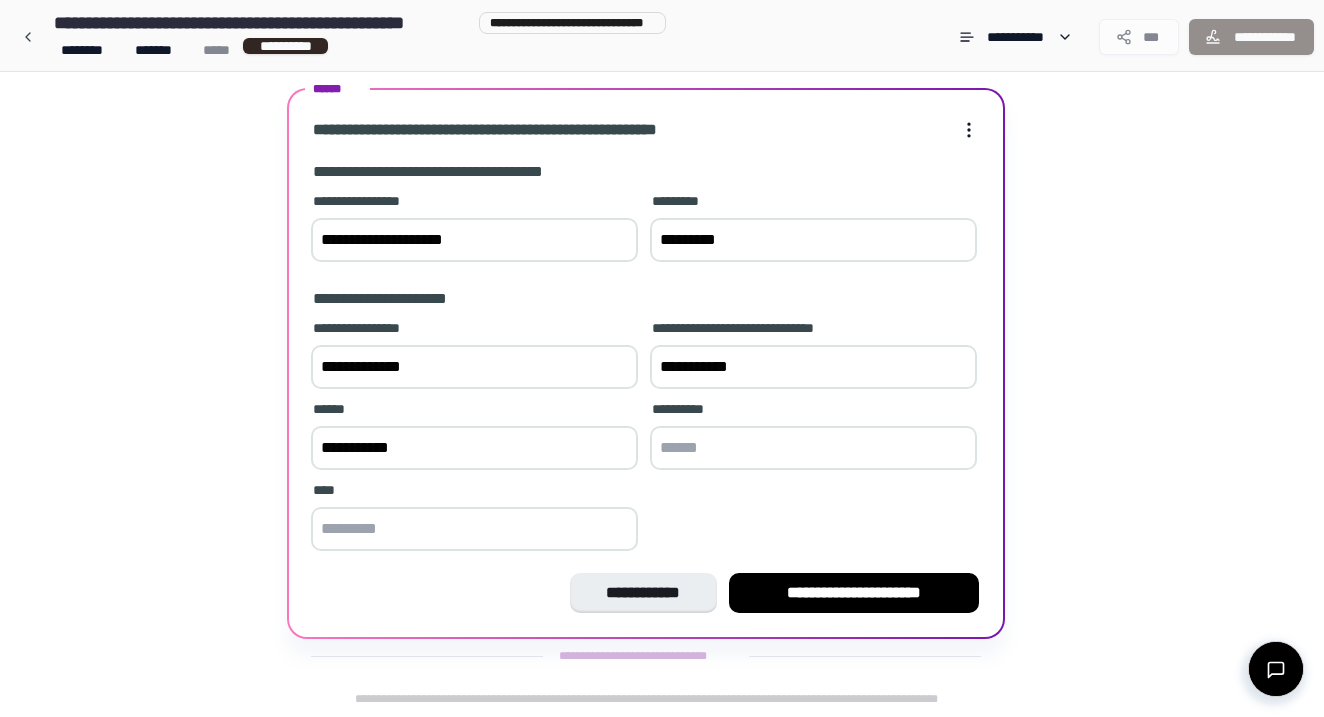 type on "******" 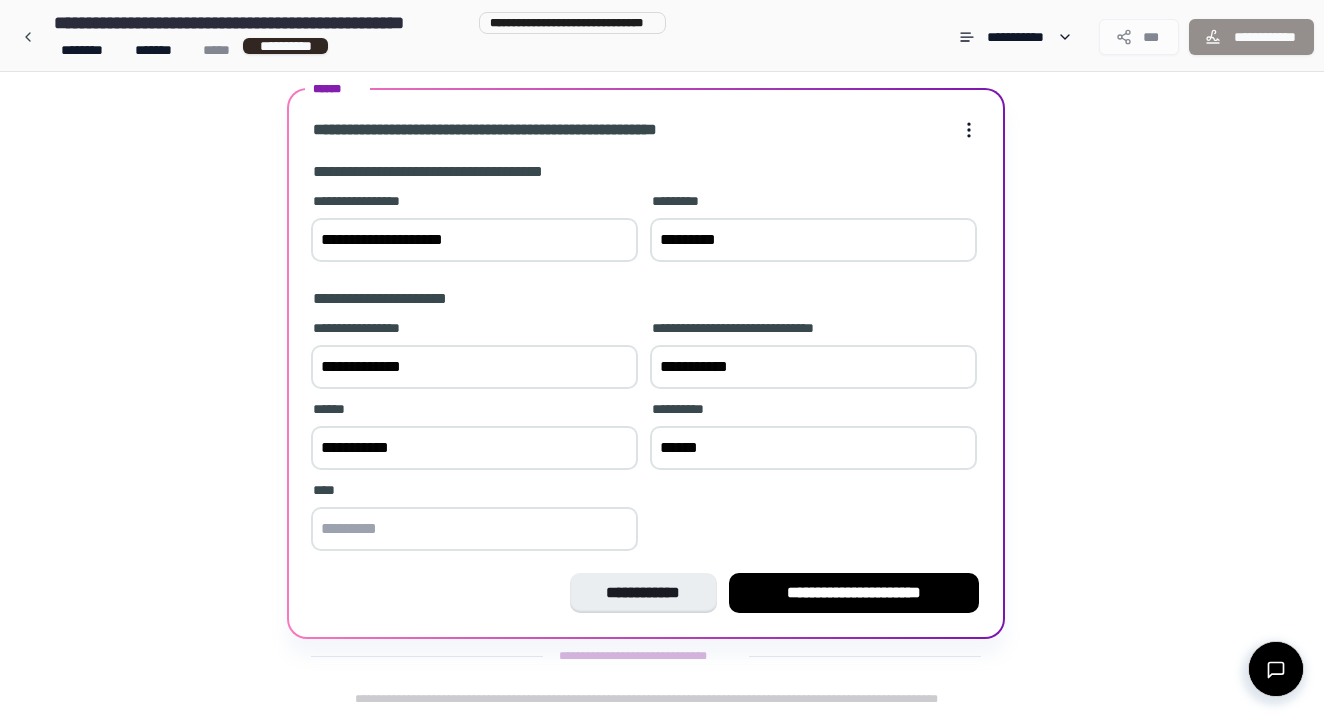 type on "*********" 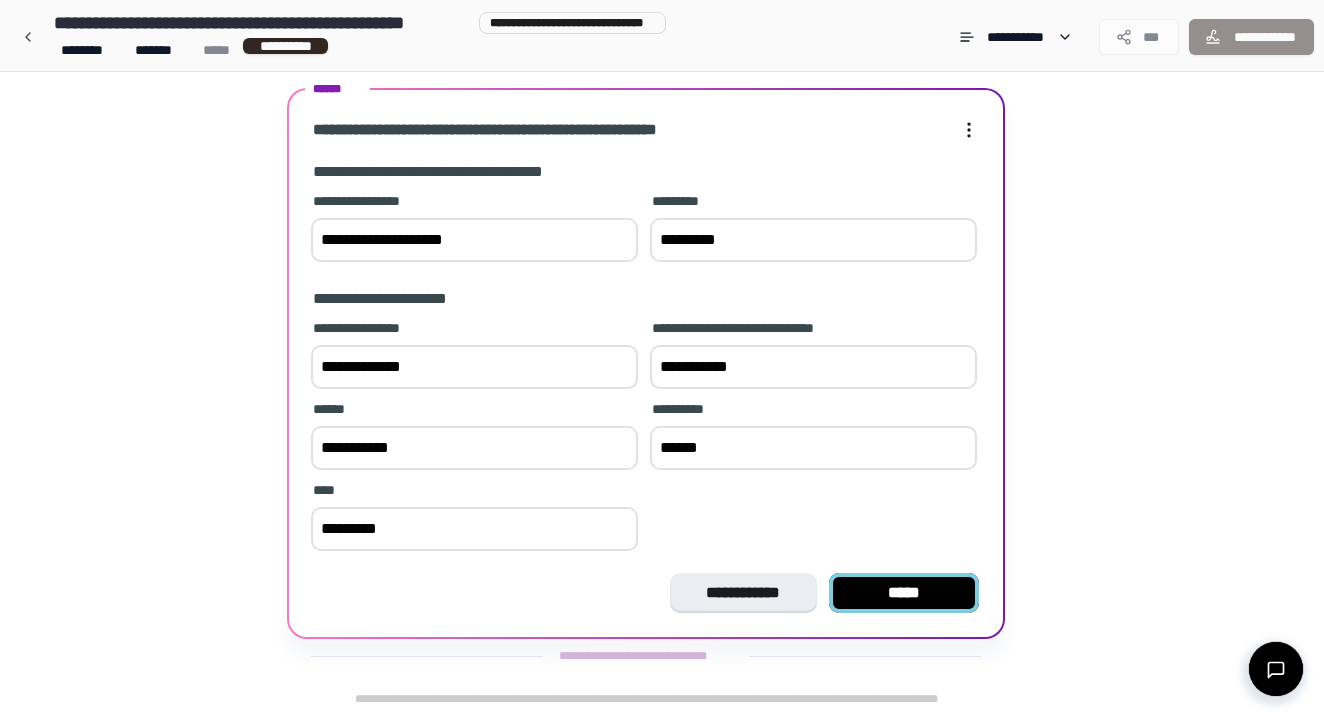 click on "*****" at bounding box center [904, 593] 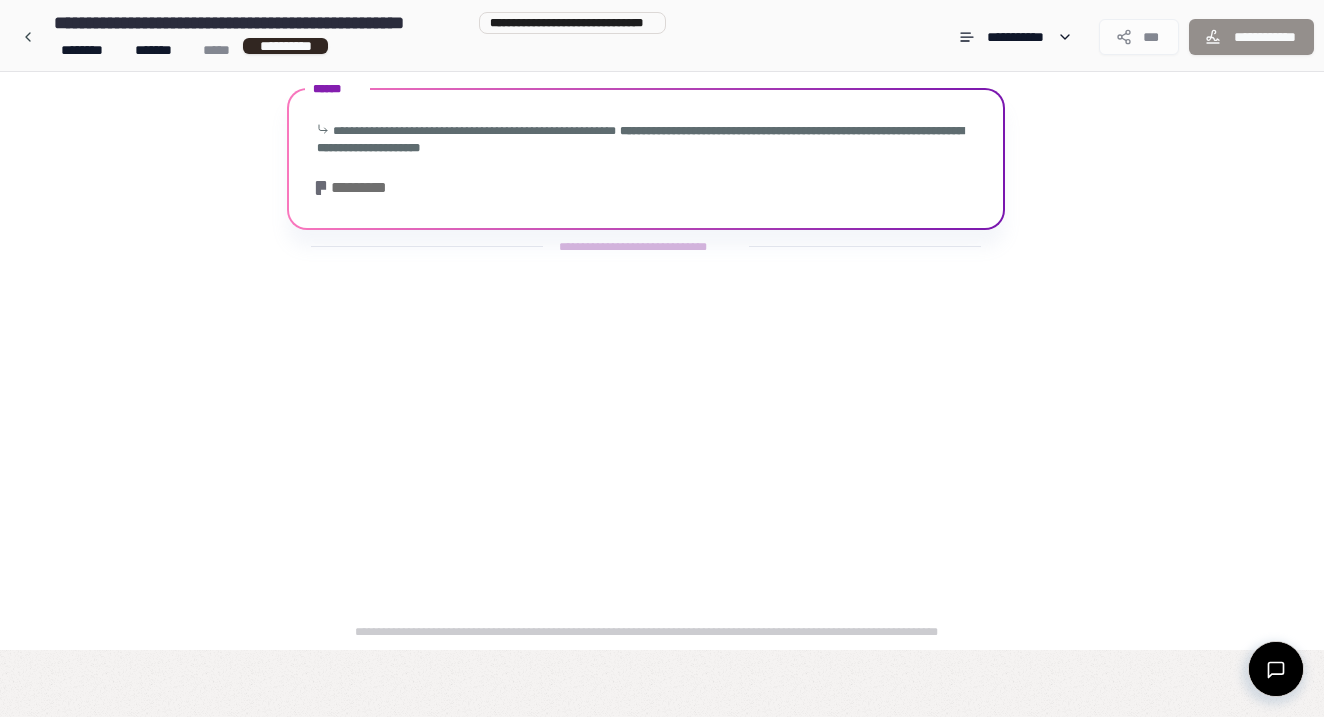 scroll, scrollTop: 0, scrollLeft: 0, axis: both 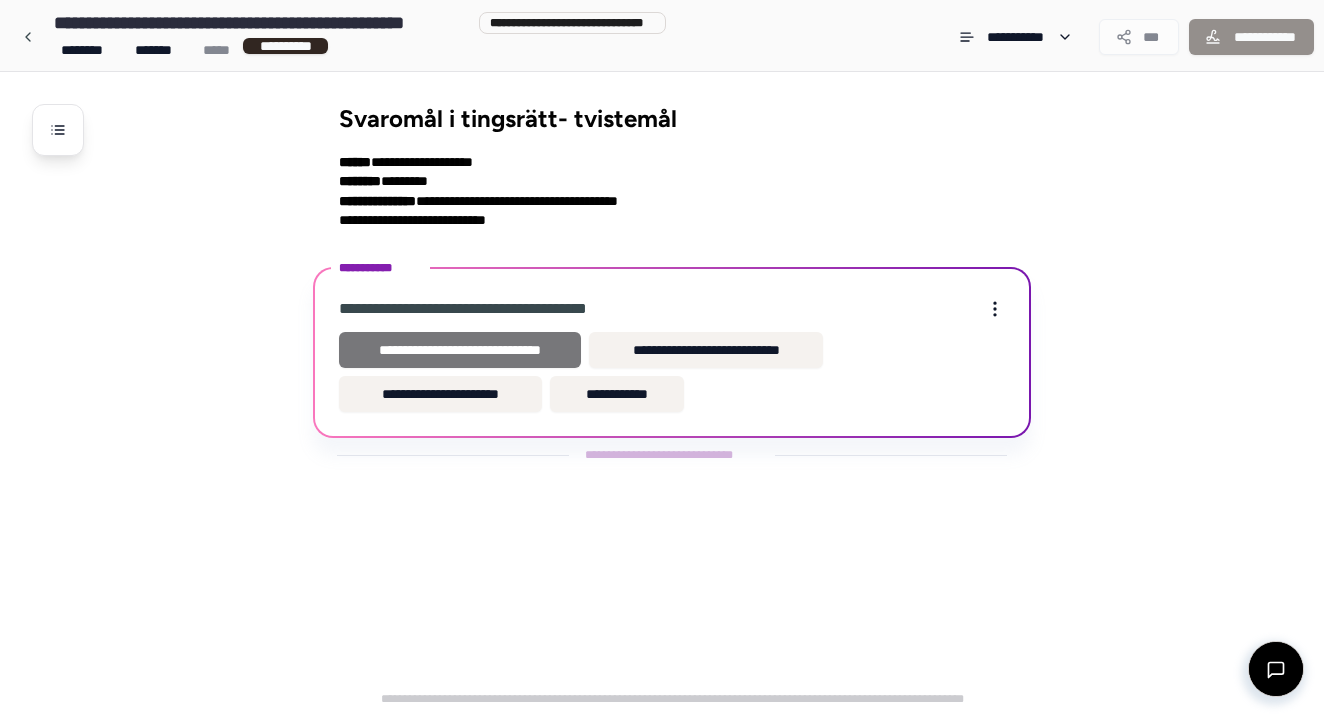 click on "**********" at bounding box center (460, 350) 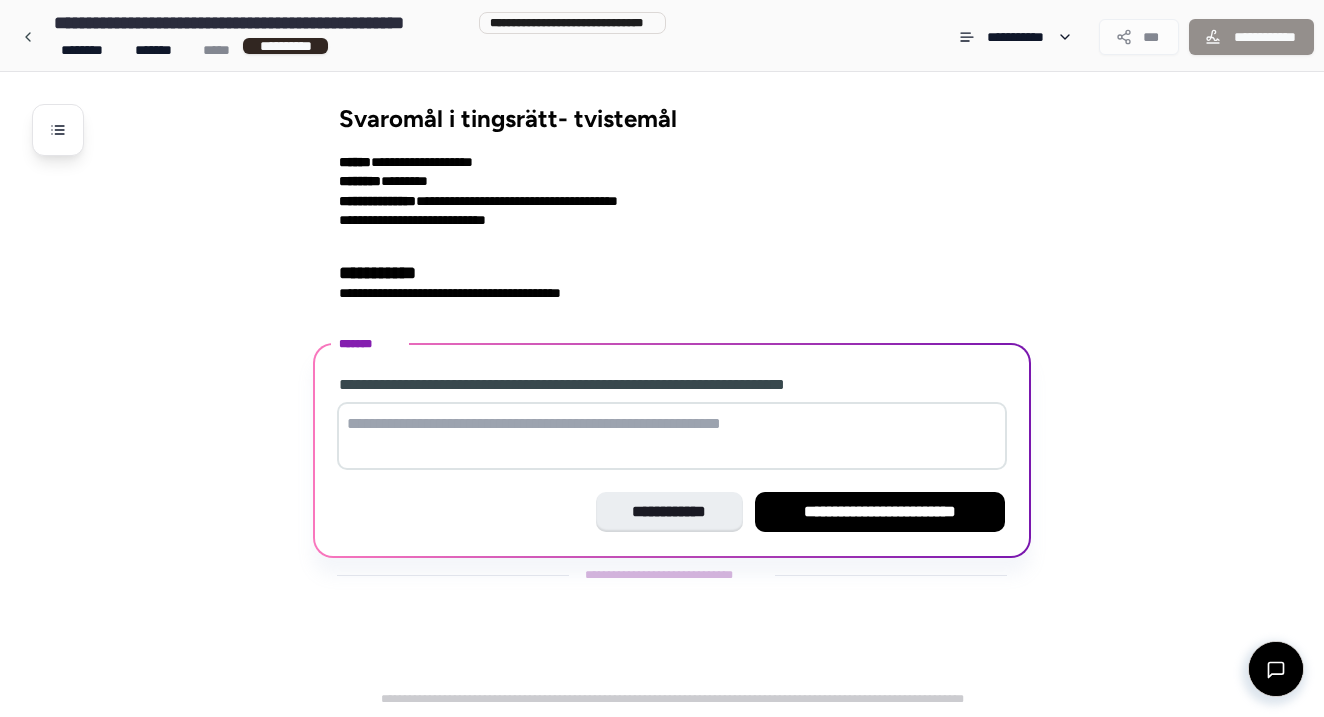 click at bounding box center [672, 436] 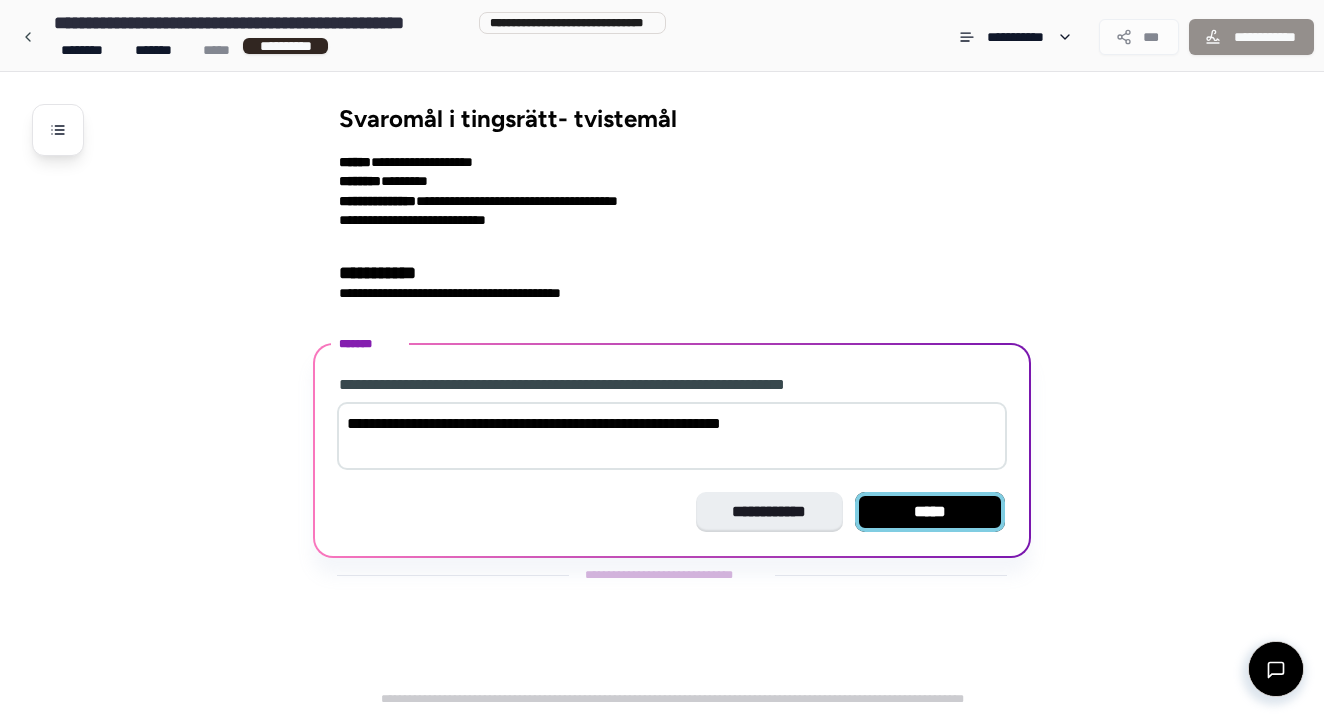 click on "*****" at bounding box center (930, 512) 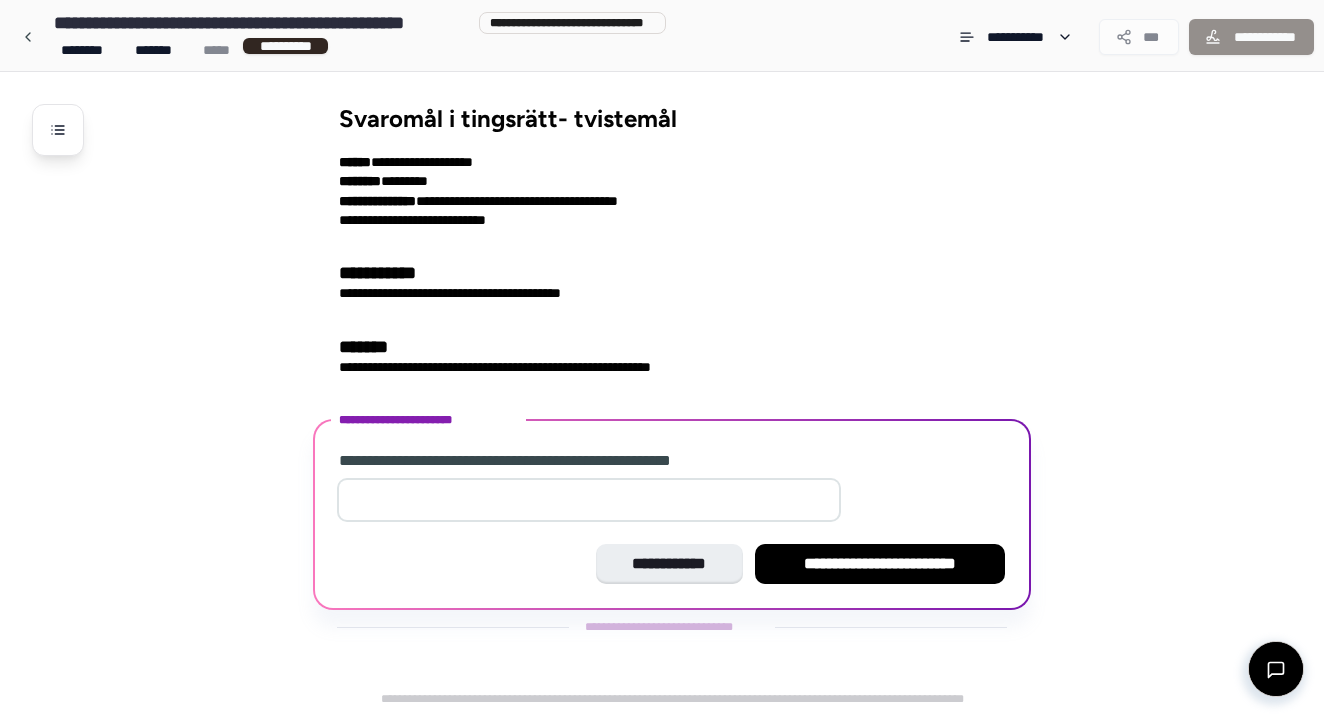 click at bounding box center (589, 500) 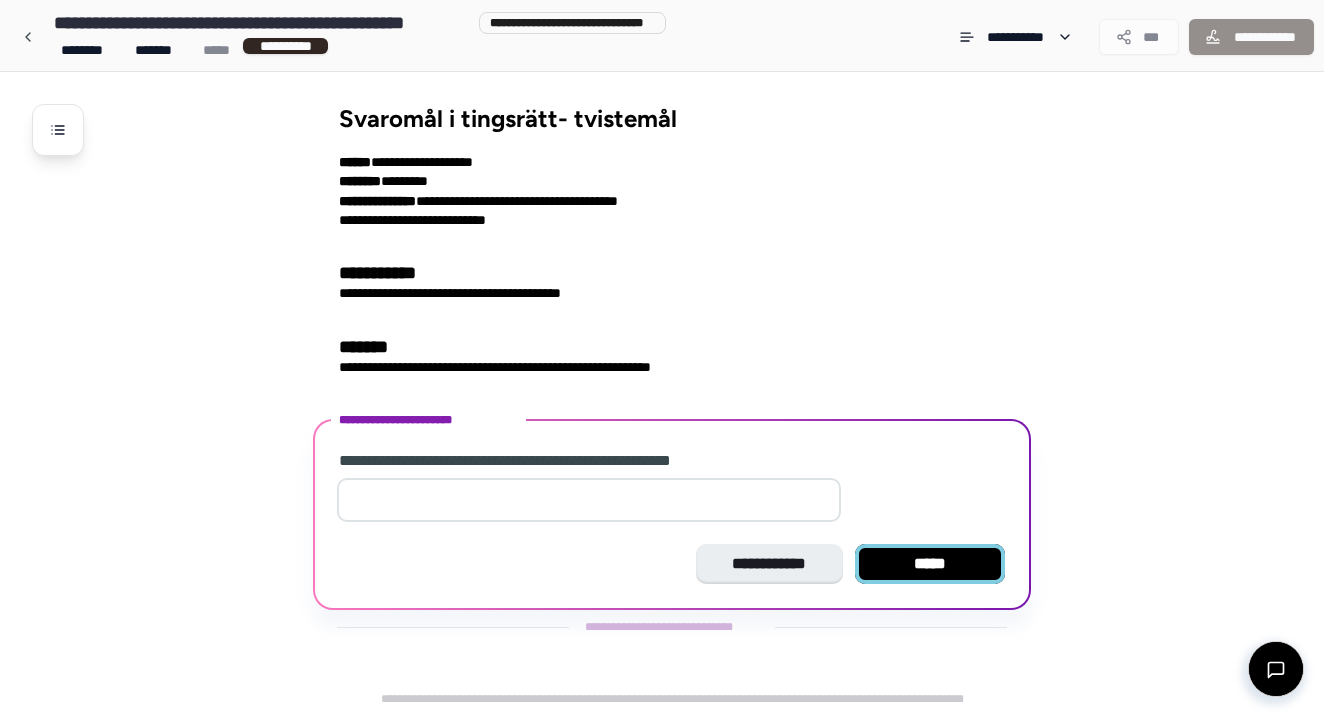 type on "*" 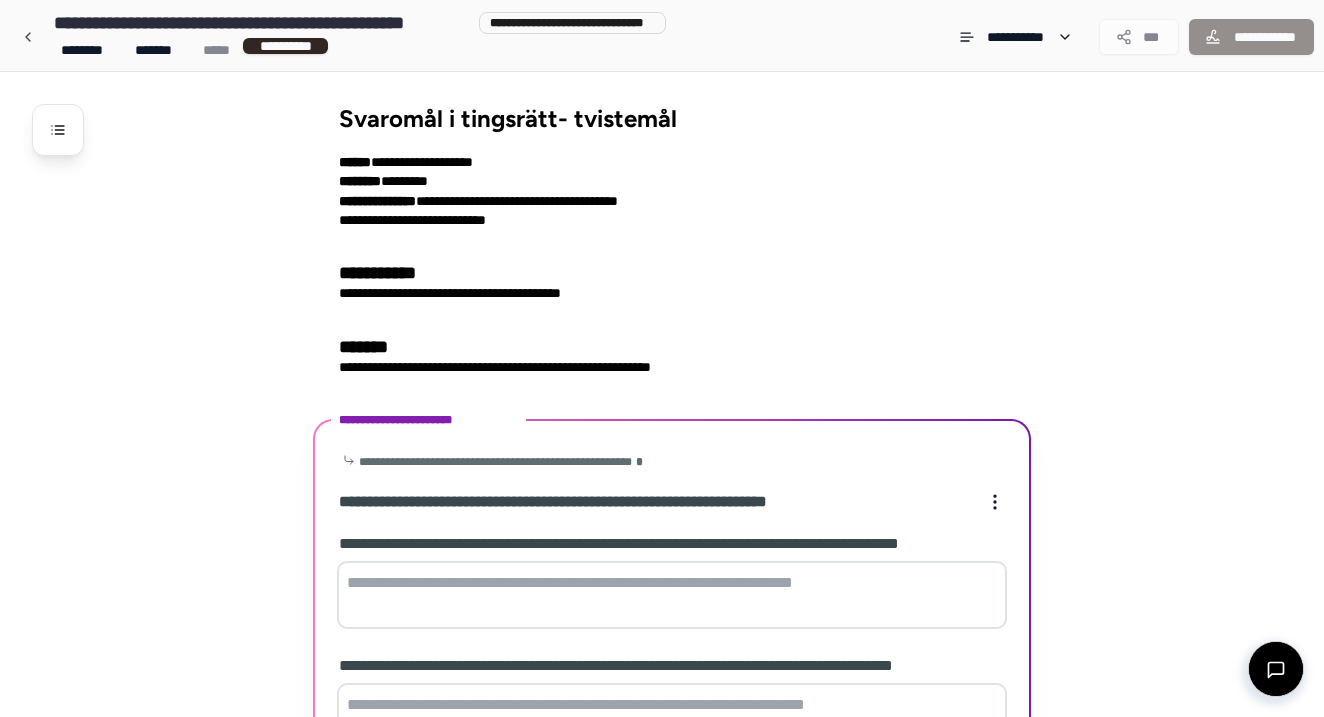 scroll, scrollTop: 200, scrollLeft: 0, axis: vertical 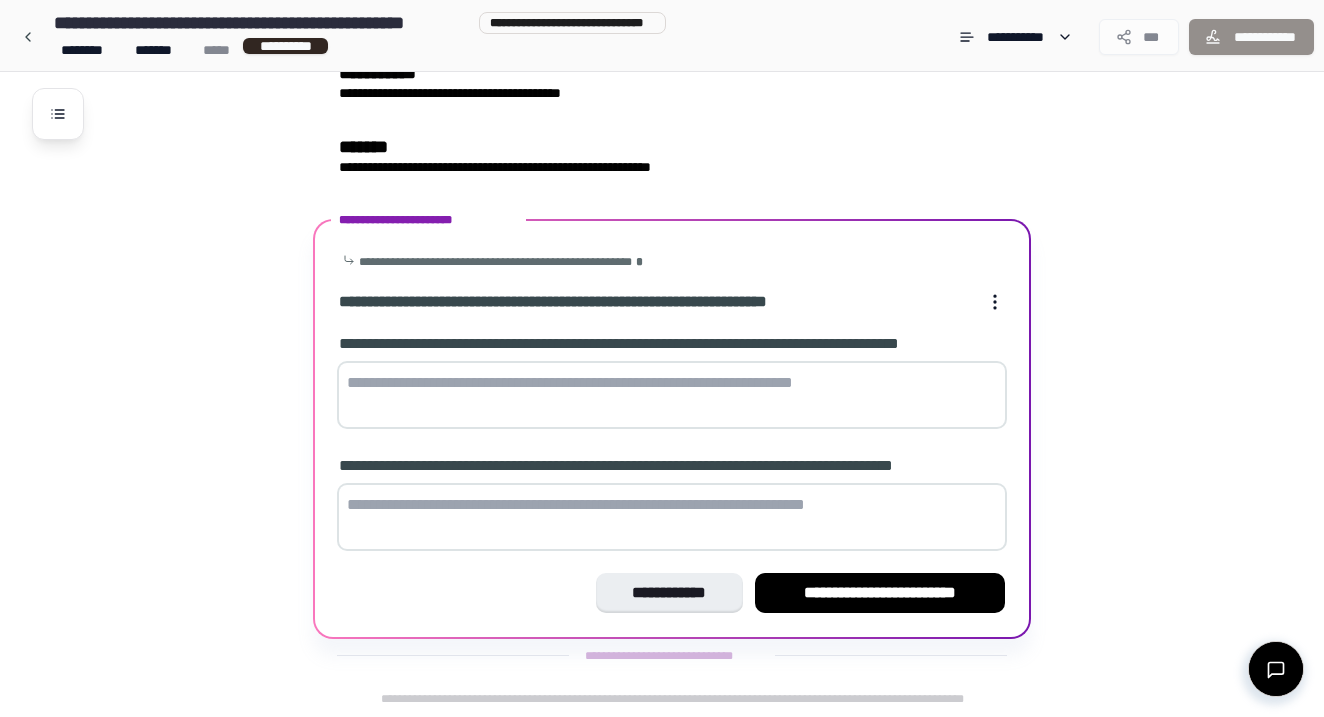 click at bounding box center (672, 399) 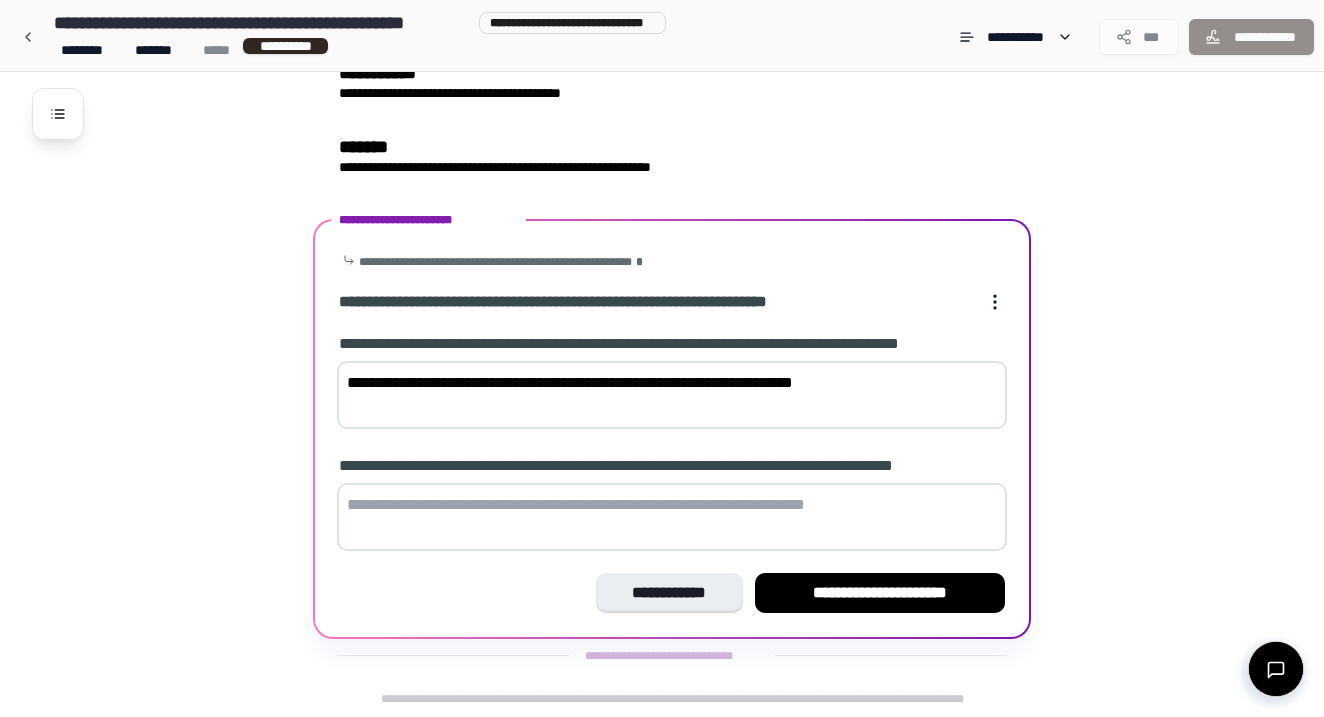 type on "**********" 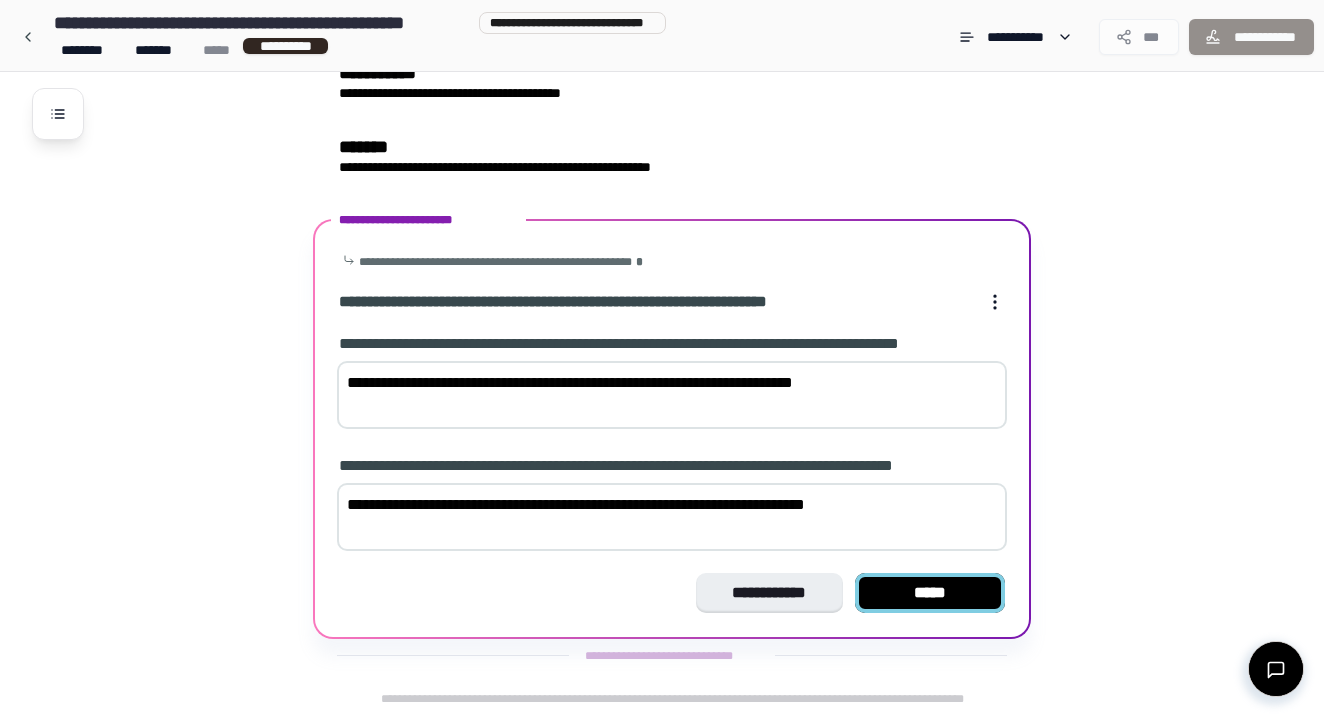 click on "*****" at bounding box center (930, 593) 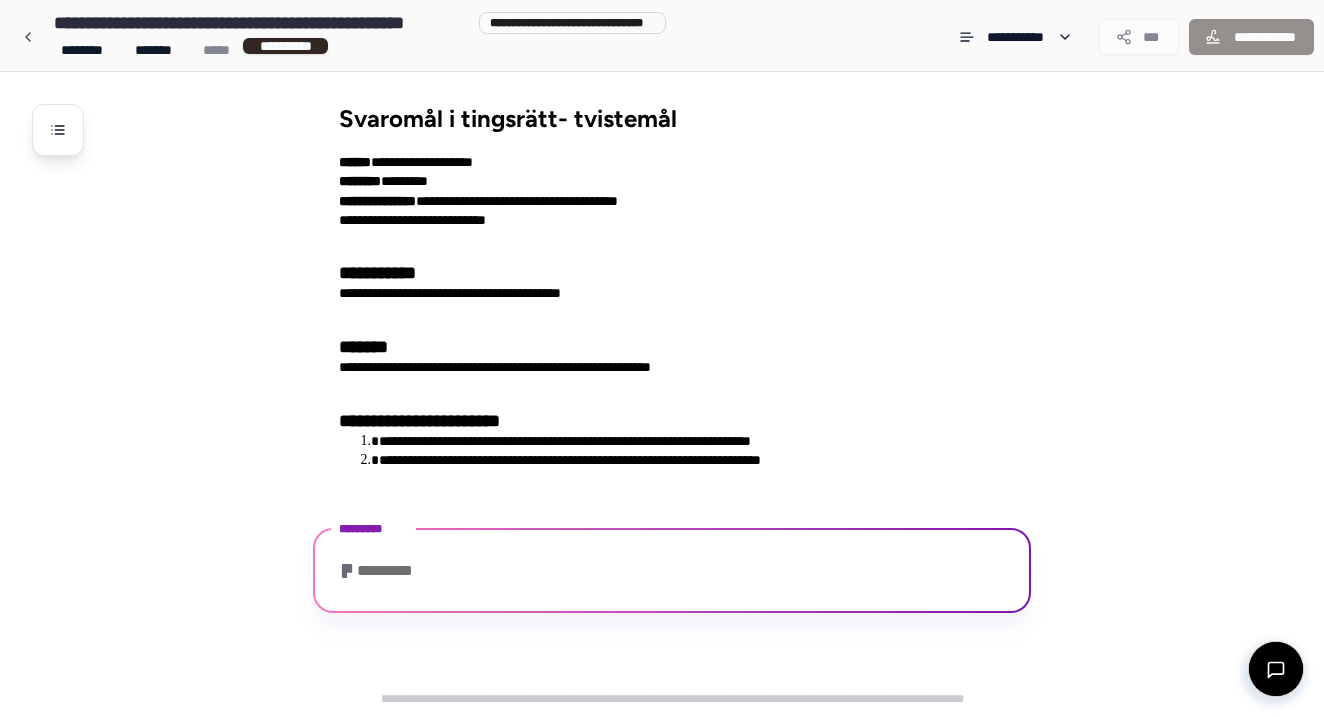 scroll, scrollTop: 16, scrollLeft: 0, axis: vertical 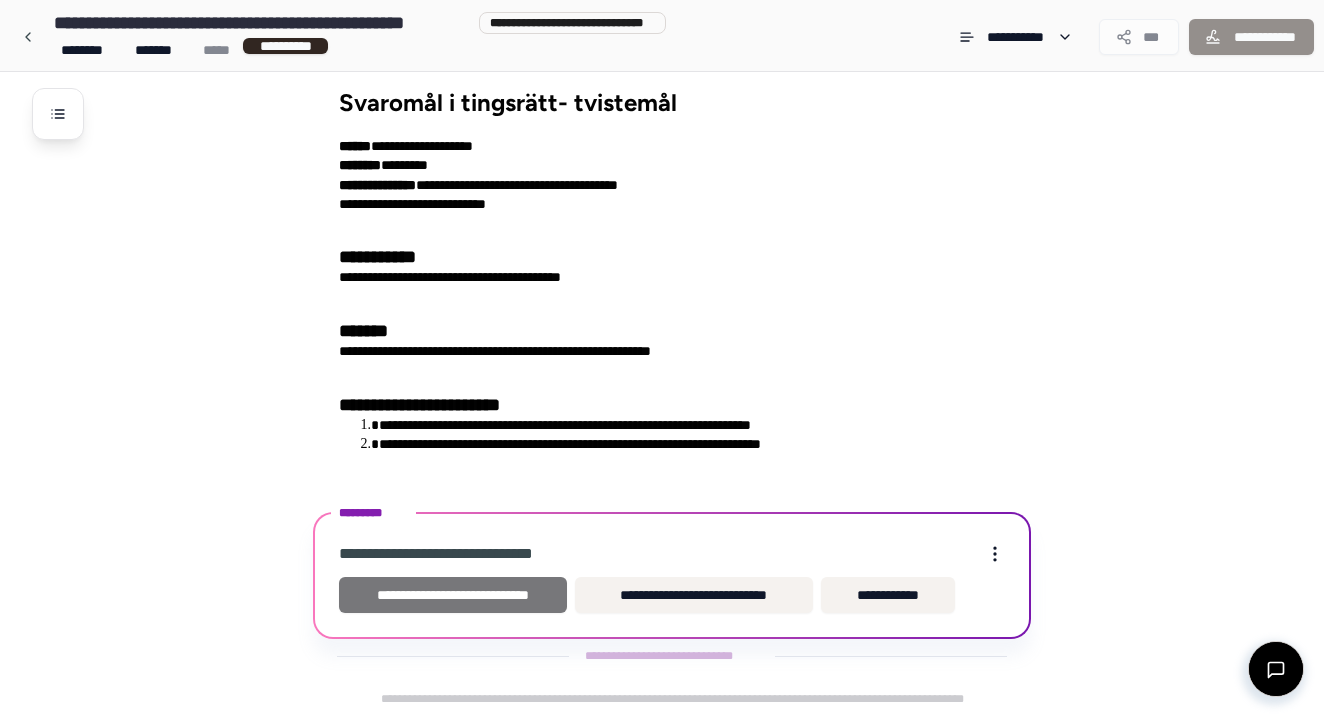 click on "**********" at bounding box center [453, 595] 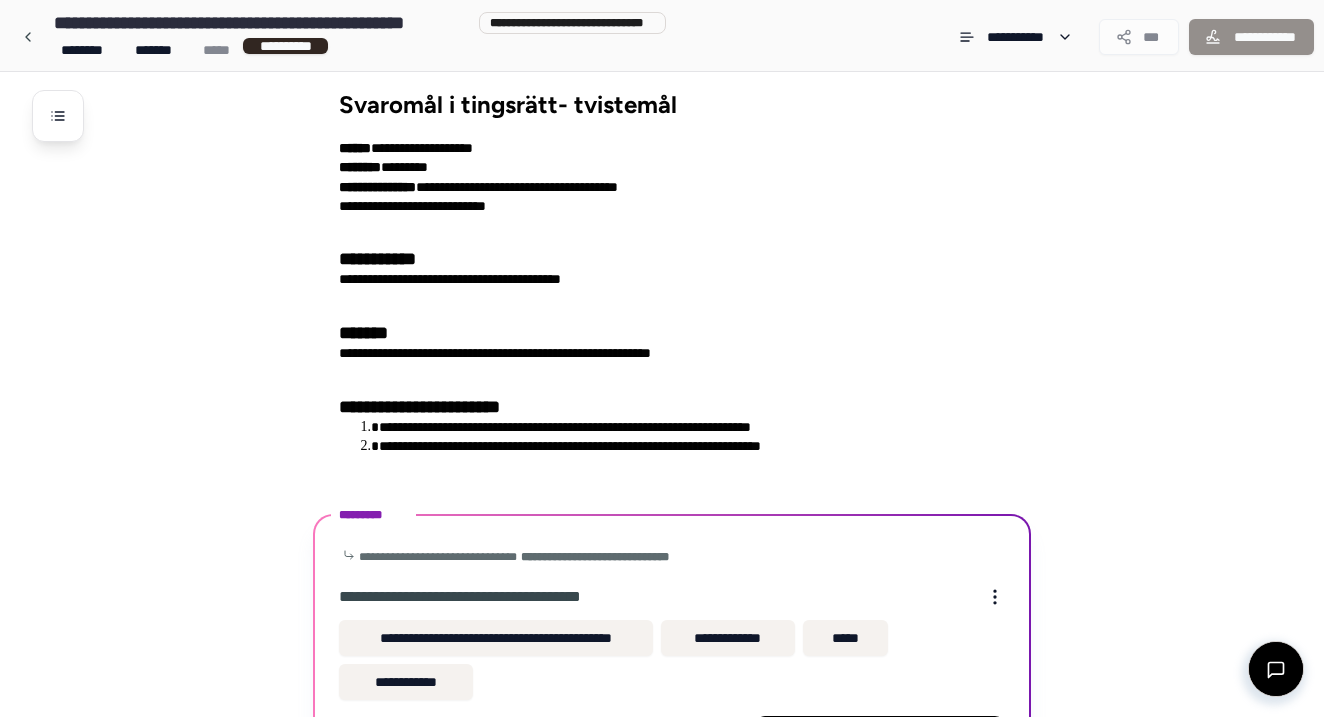 scroll, scrollTop: 157, scrollLeft: 0, axis: vertical 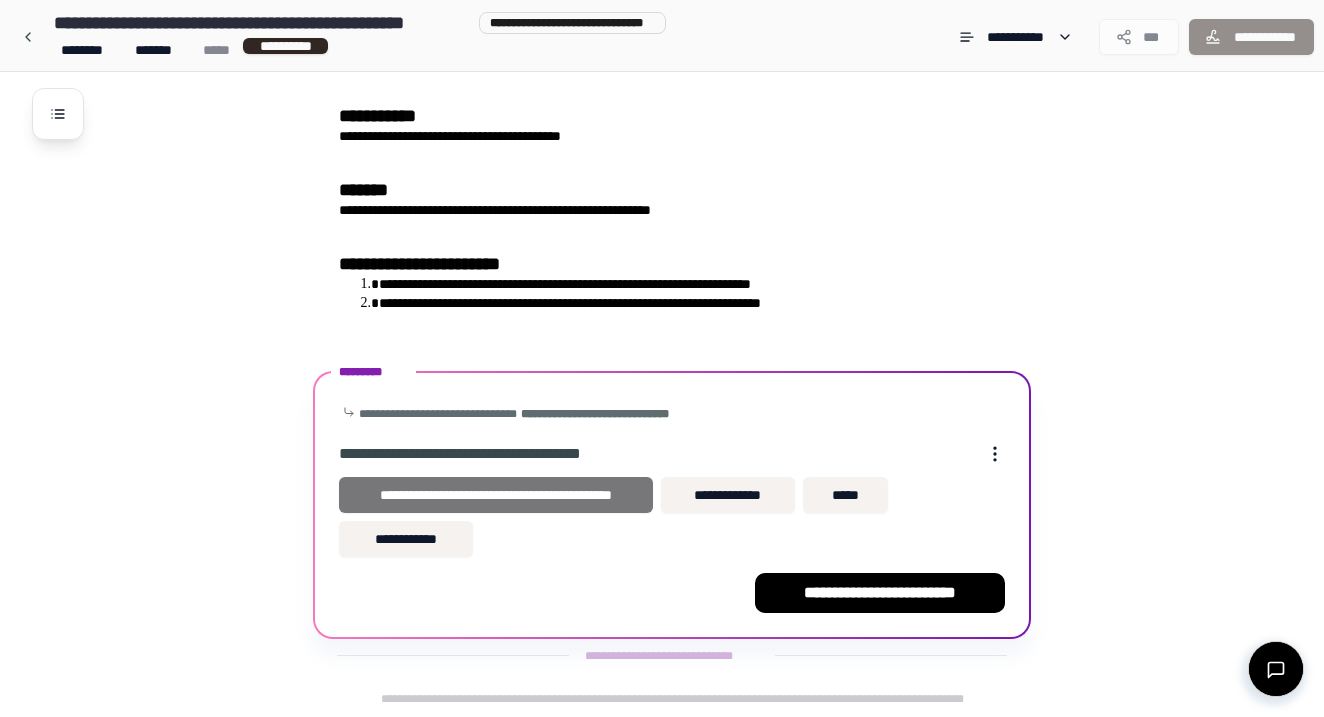 click on "**********" at bounding box center (496, 495) 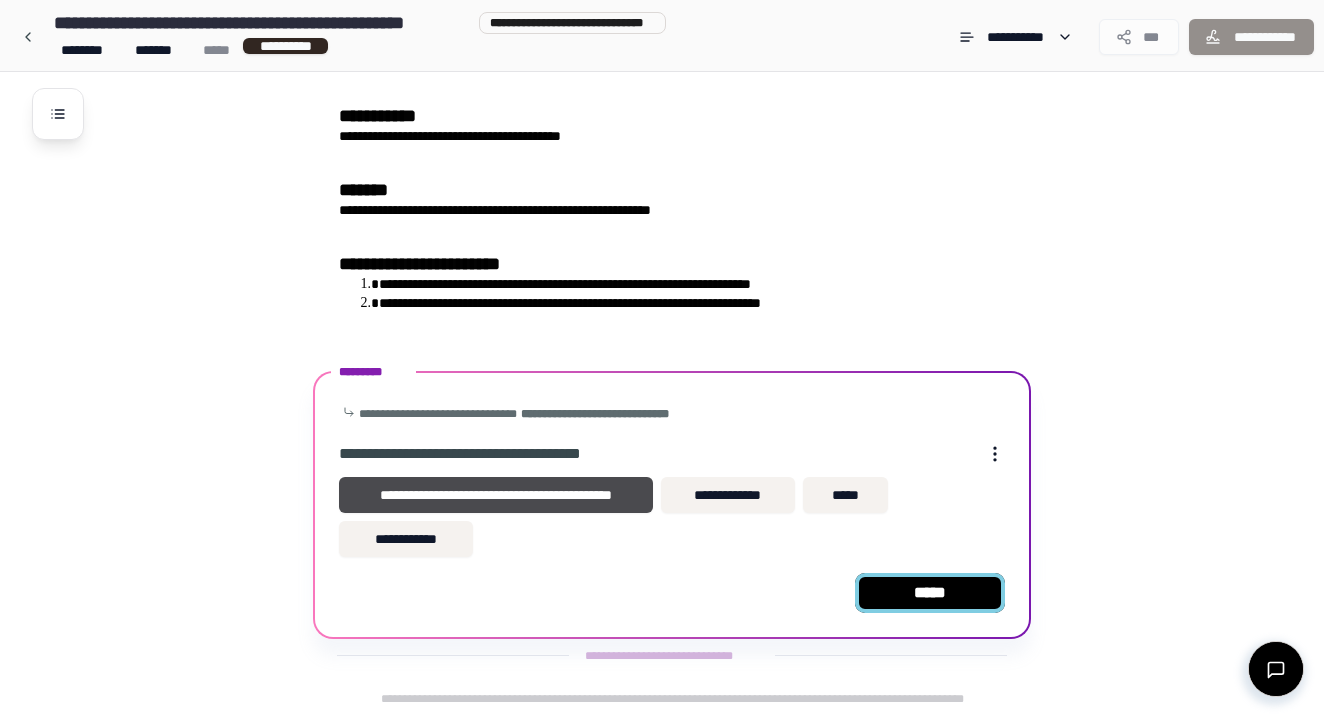 click on "*****" at bounding box center (930, 593) 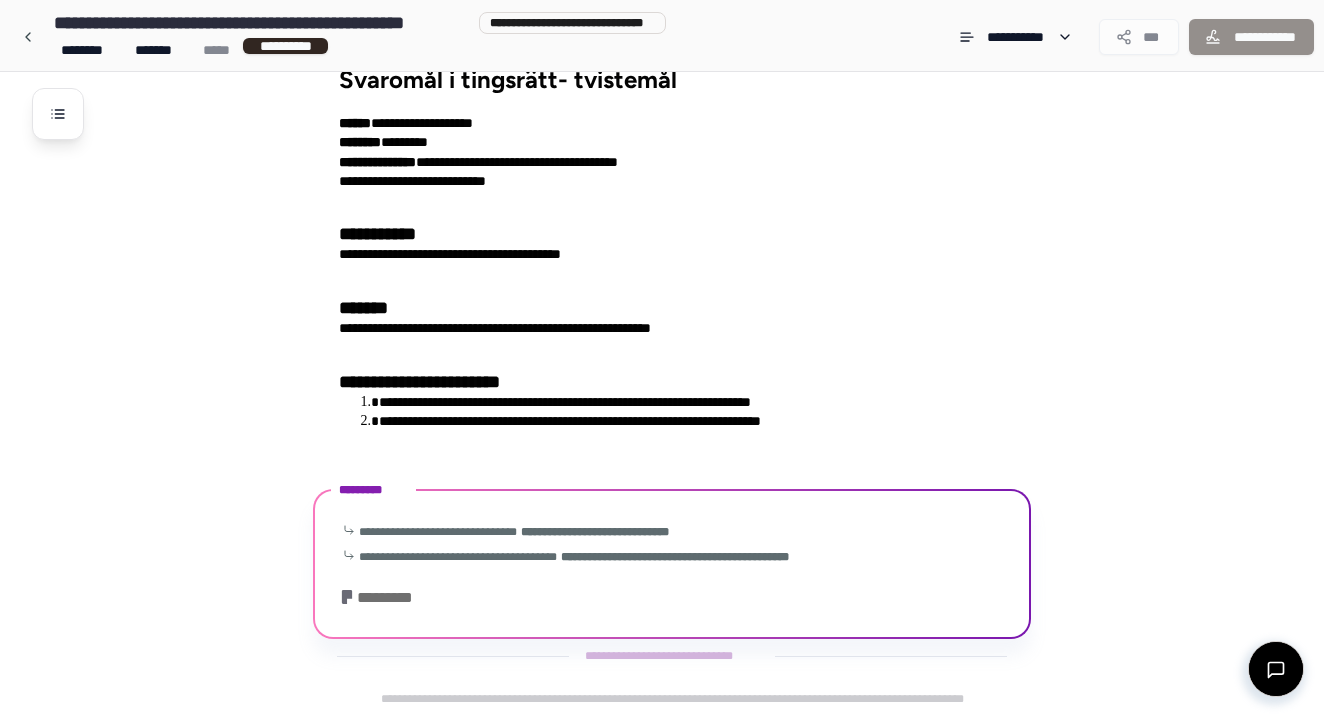 scroll, scrollTop: 170, scrollLeft: 0, axis: vertical 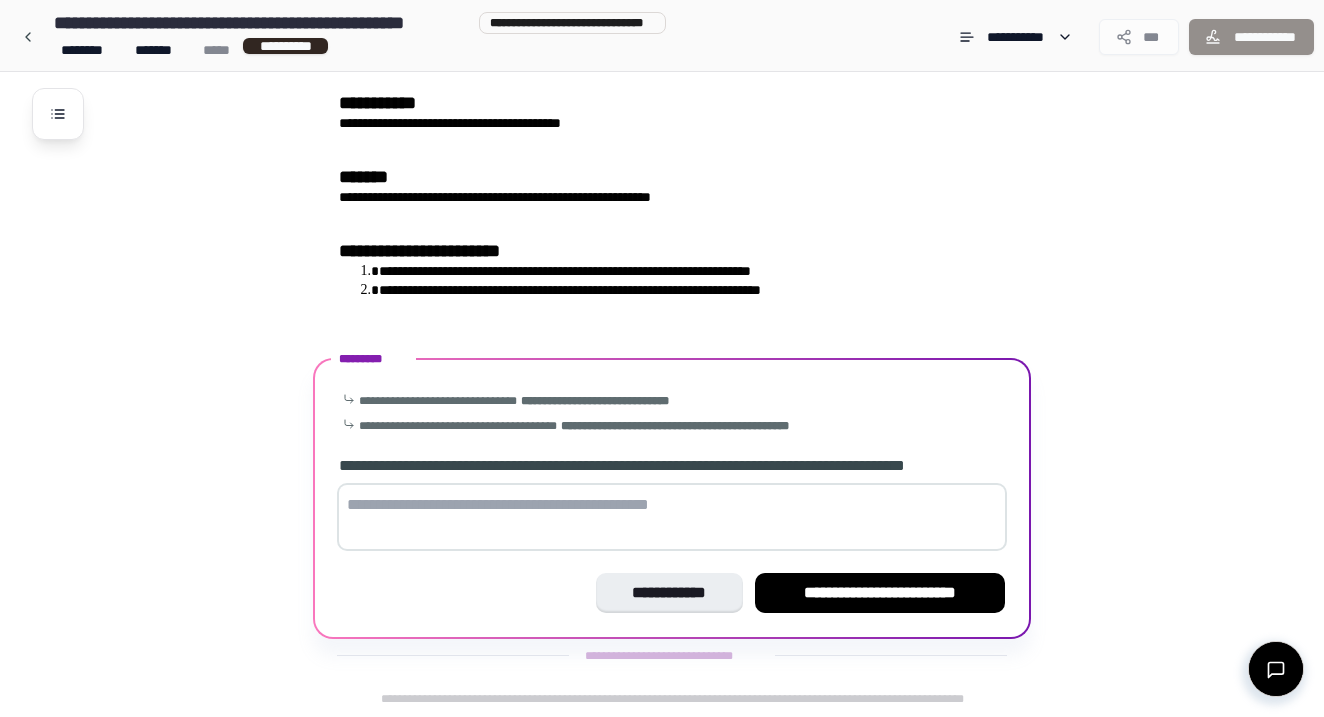 click at bounding box center [672, 517] 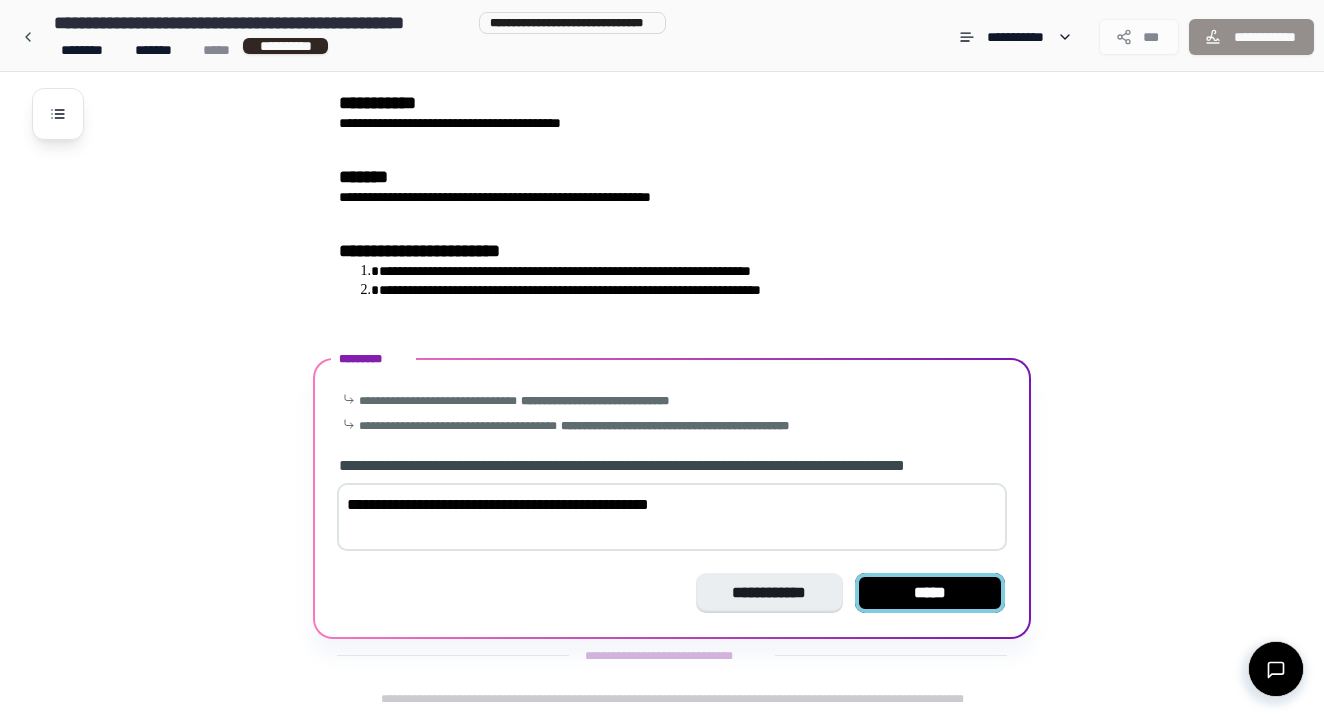 click on "*****" at bounding box center (930, 593) 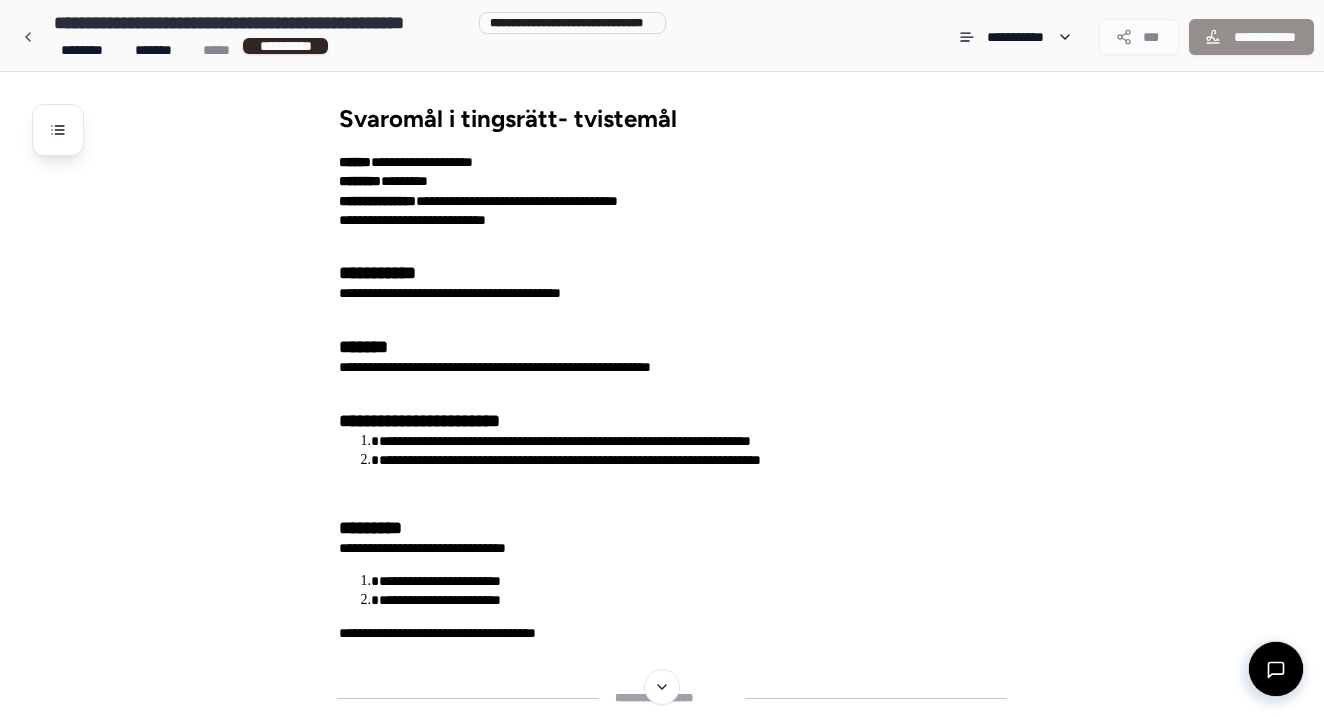 scroll, scrollTop: 0, scrollLeft: 0, axis: both 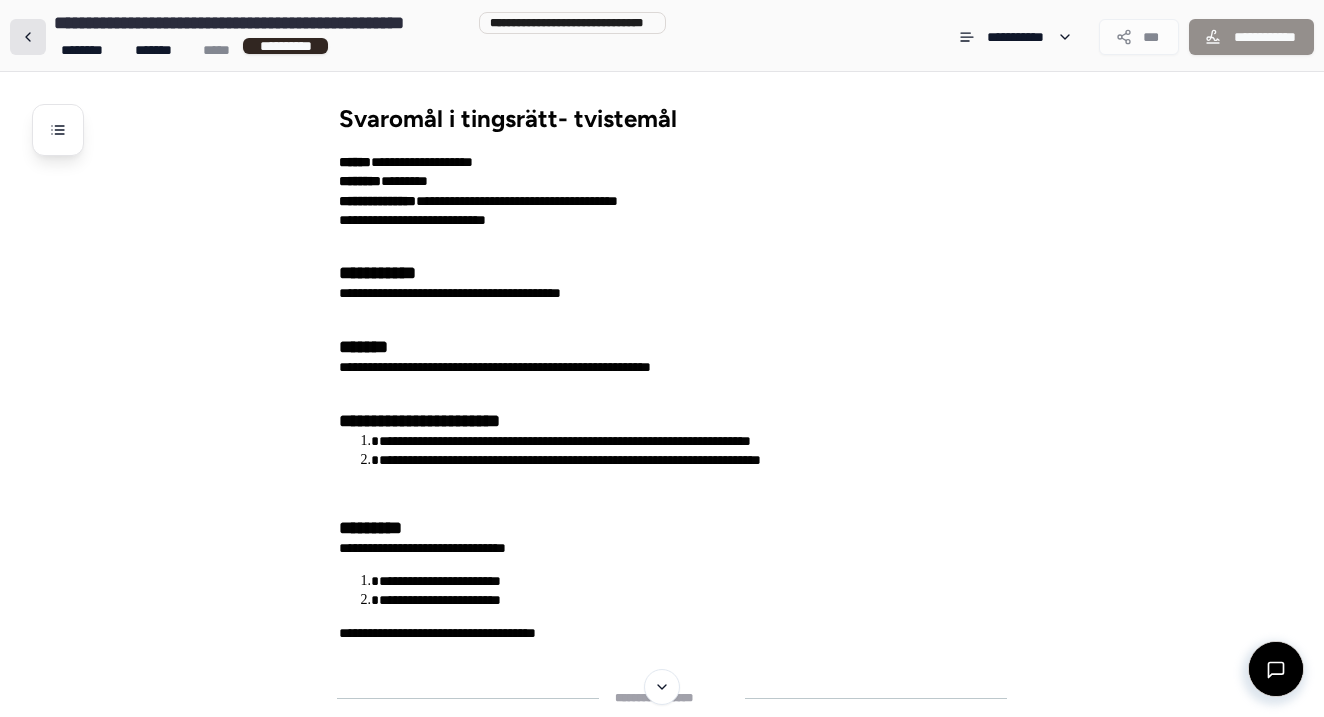 click at bounding box center [28, 37] 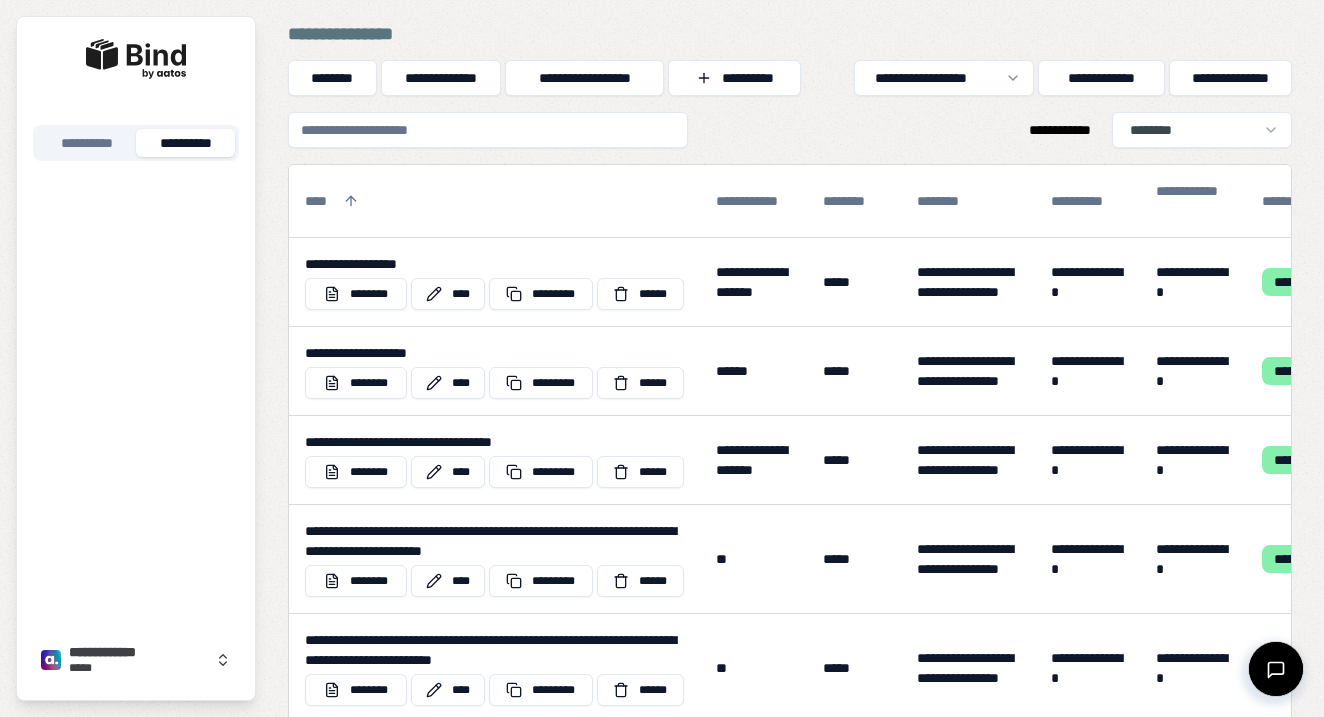 click at bounding box center [488, 130] 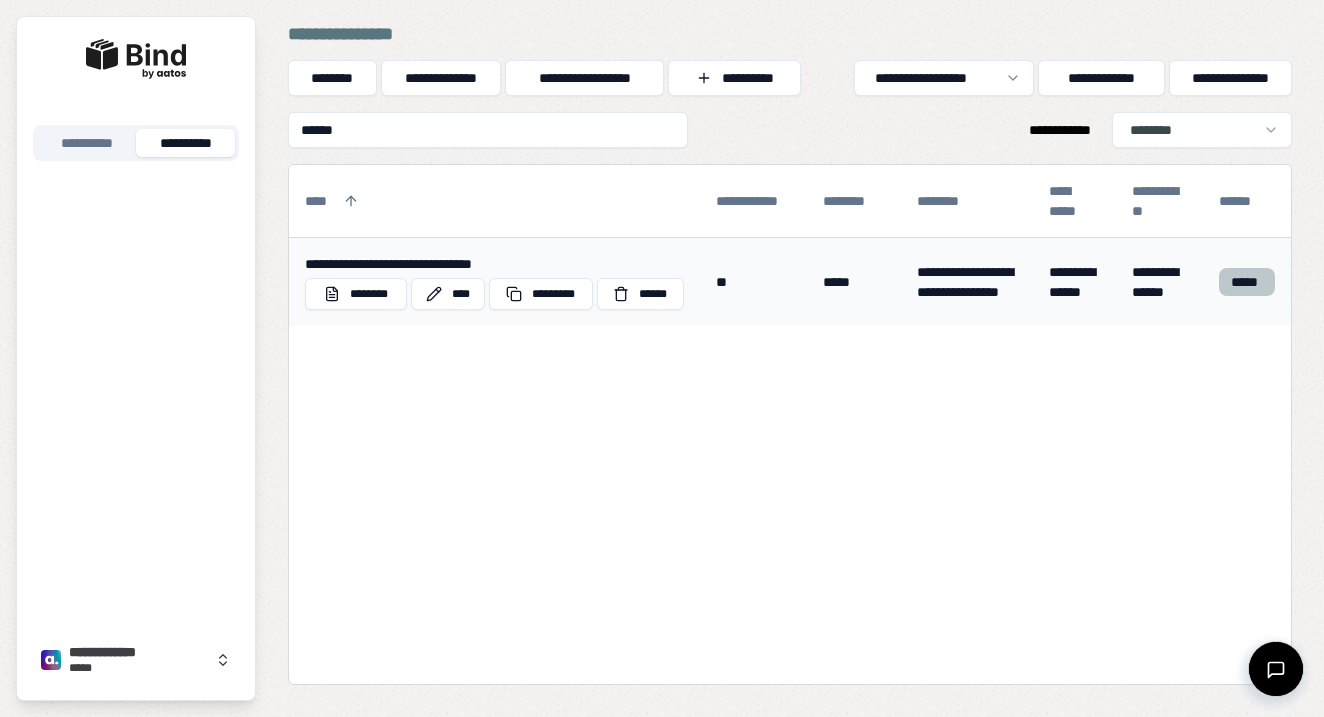 type on "******" 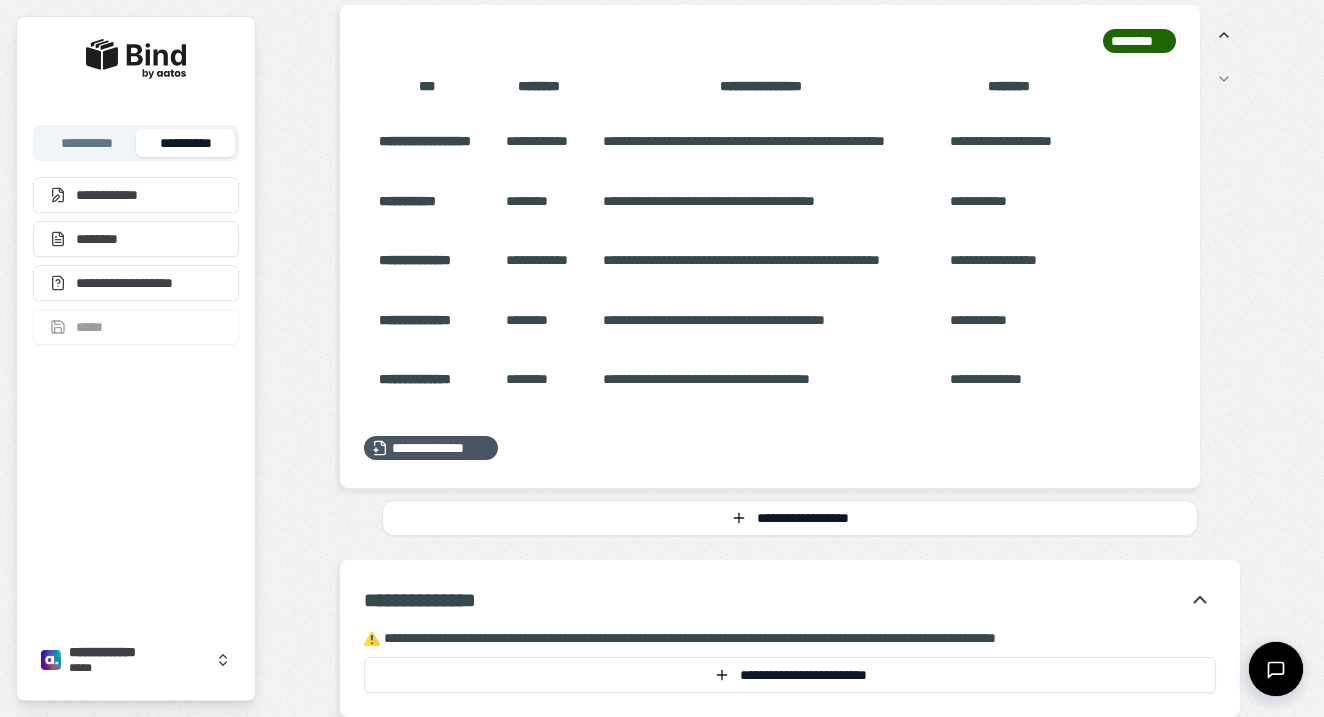 scroll, scrollTop: 721, scrollLeft: 0, axis: vertical 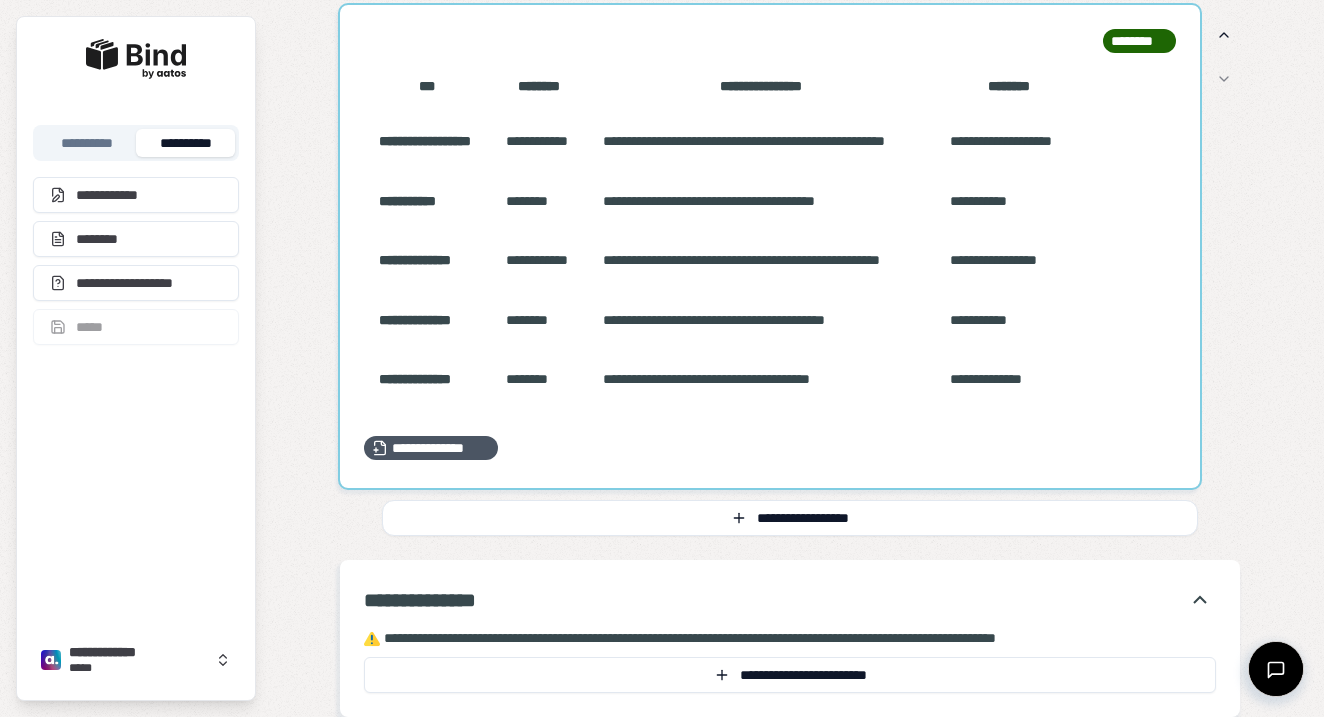 click at bounding box center (770, 246) 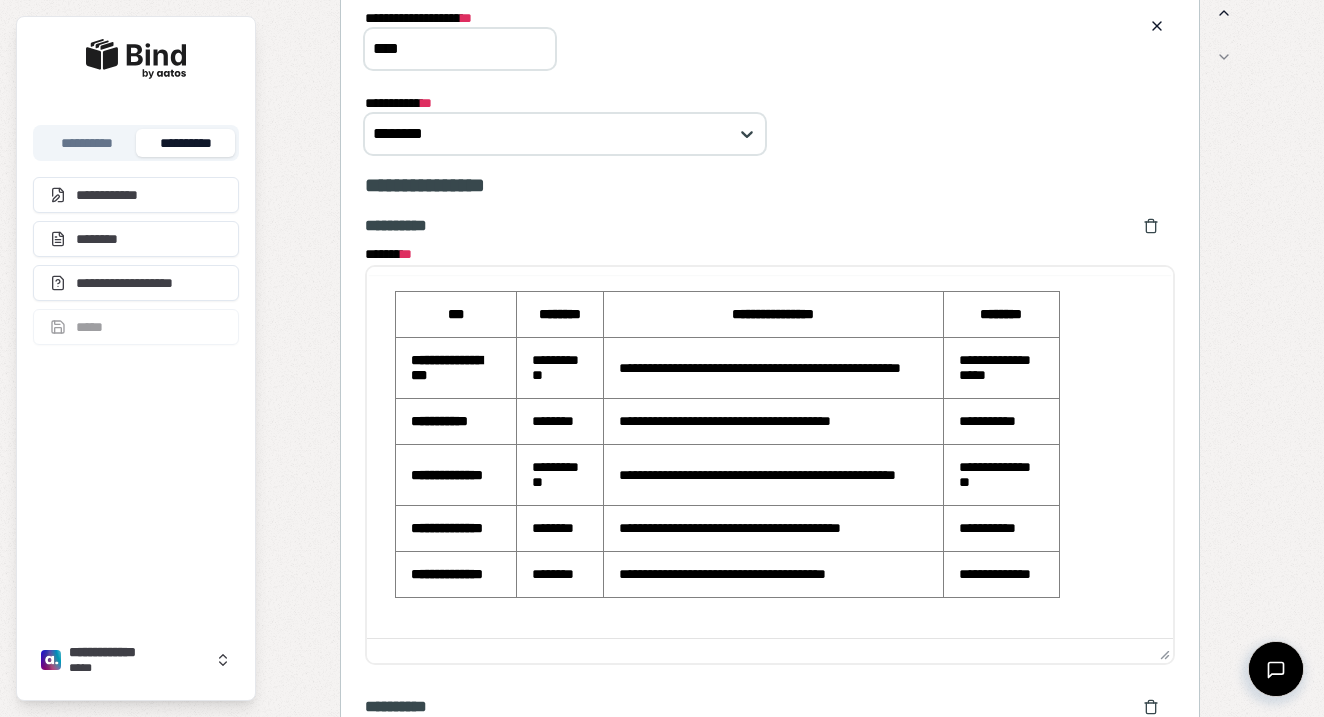 scroll, scrollTop: 0, scrollLeft: 0, axis: both 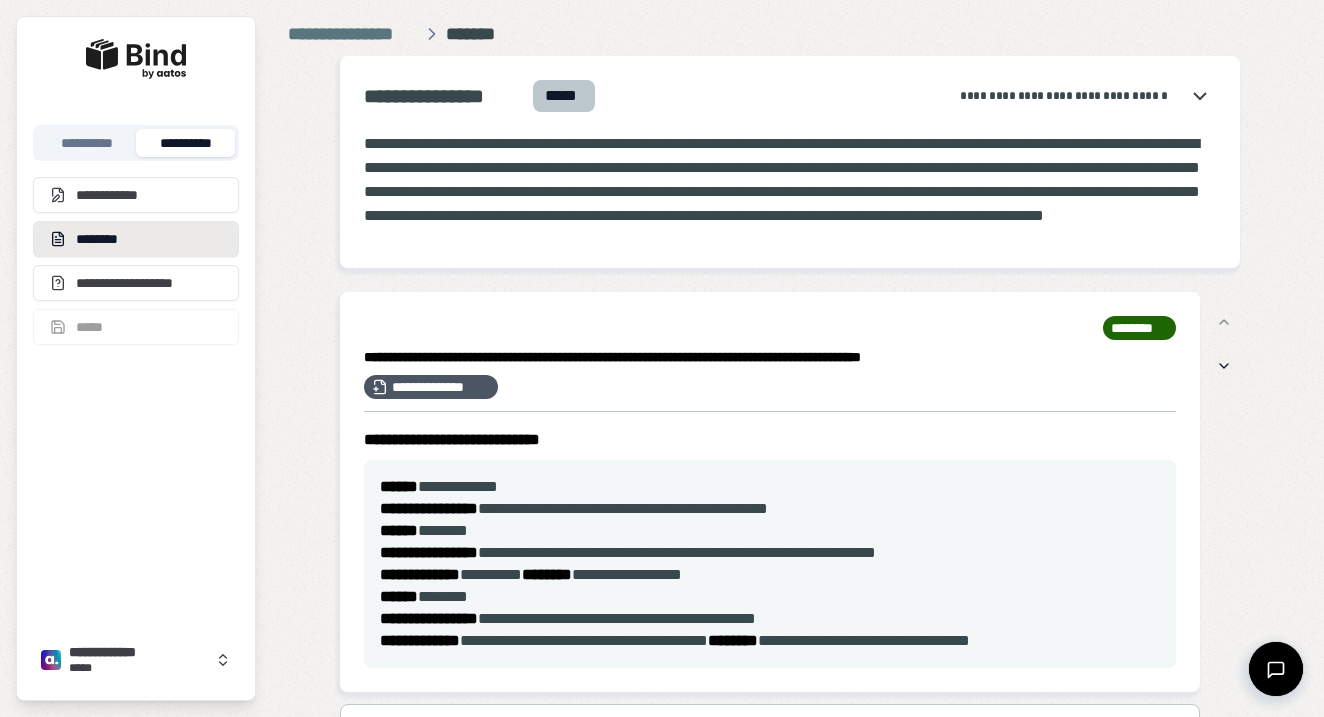 click on "********" at bounding box center [136, 239] 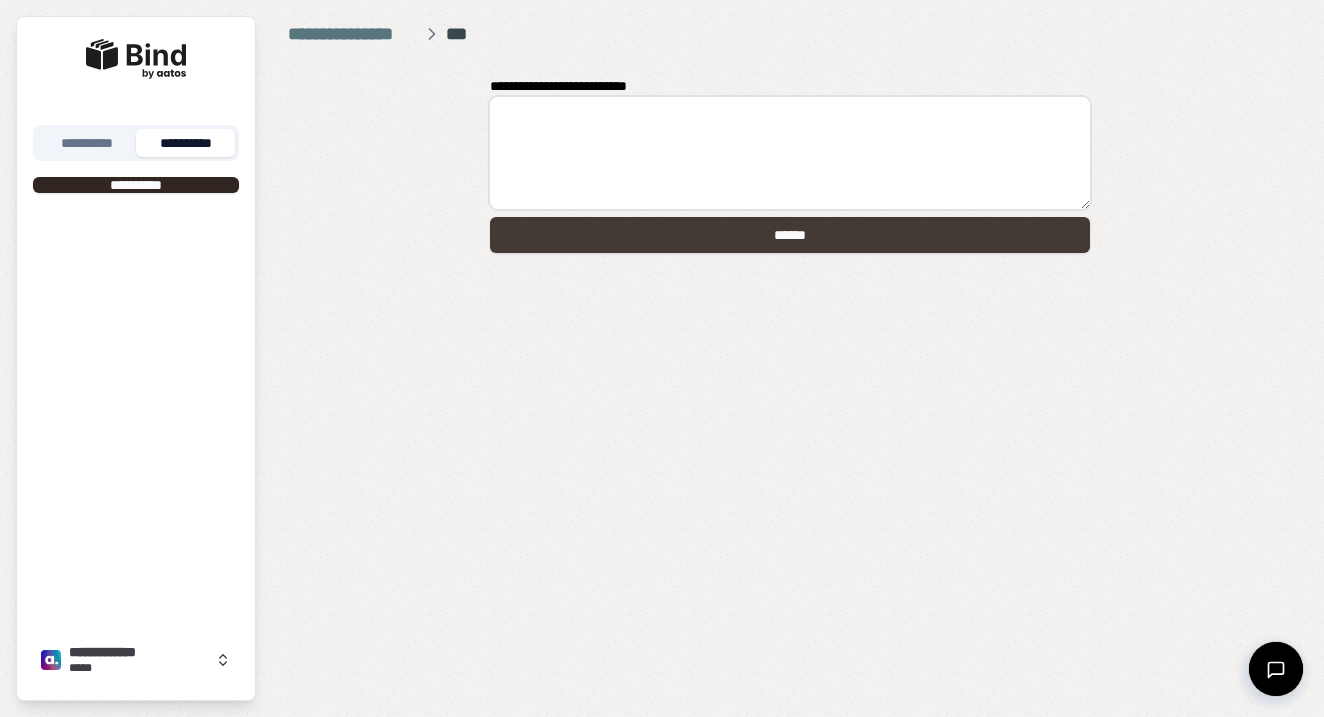 click on "******" at bounding box center (790, 235) 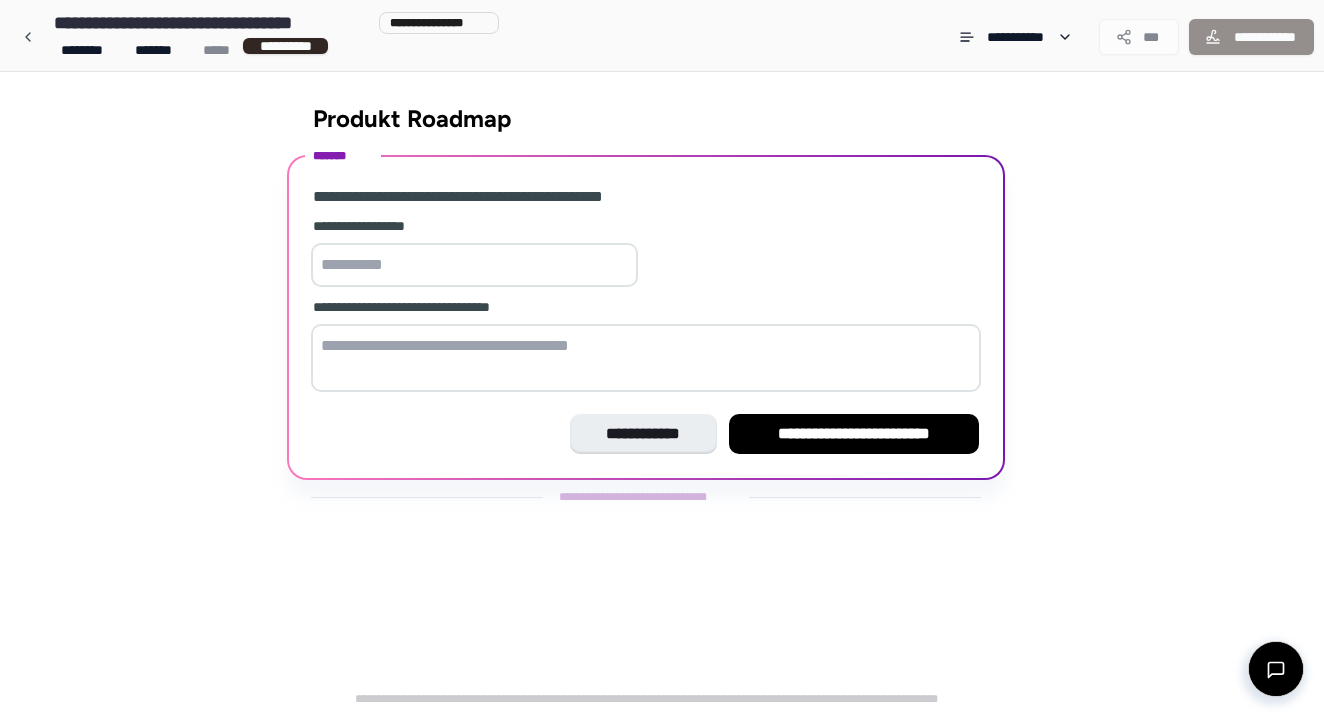 click at bounding box center (474, 265) 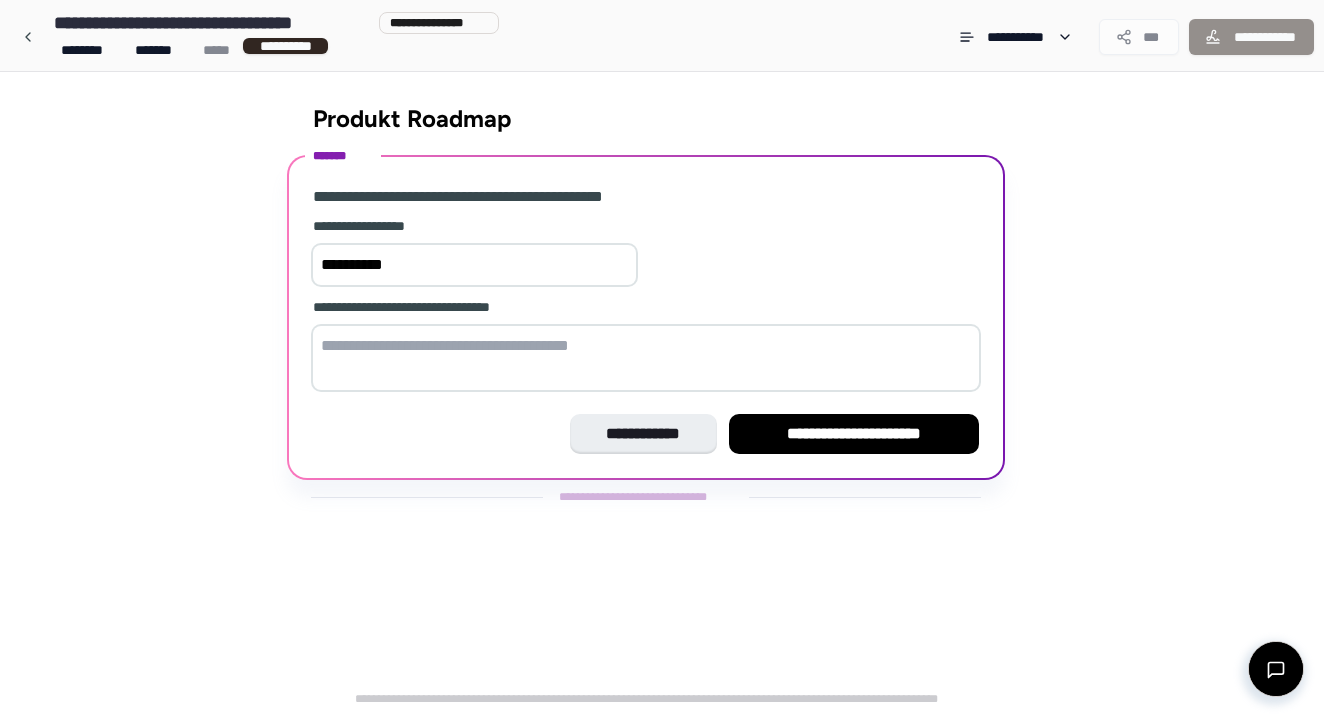 type on "**********" 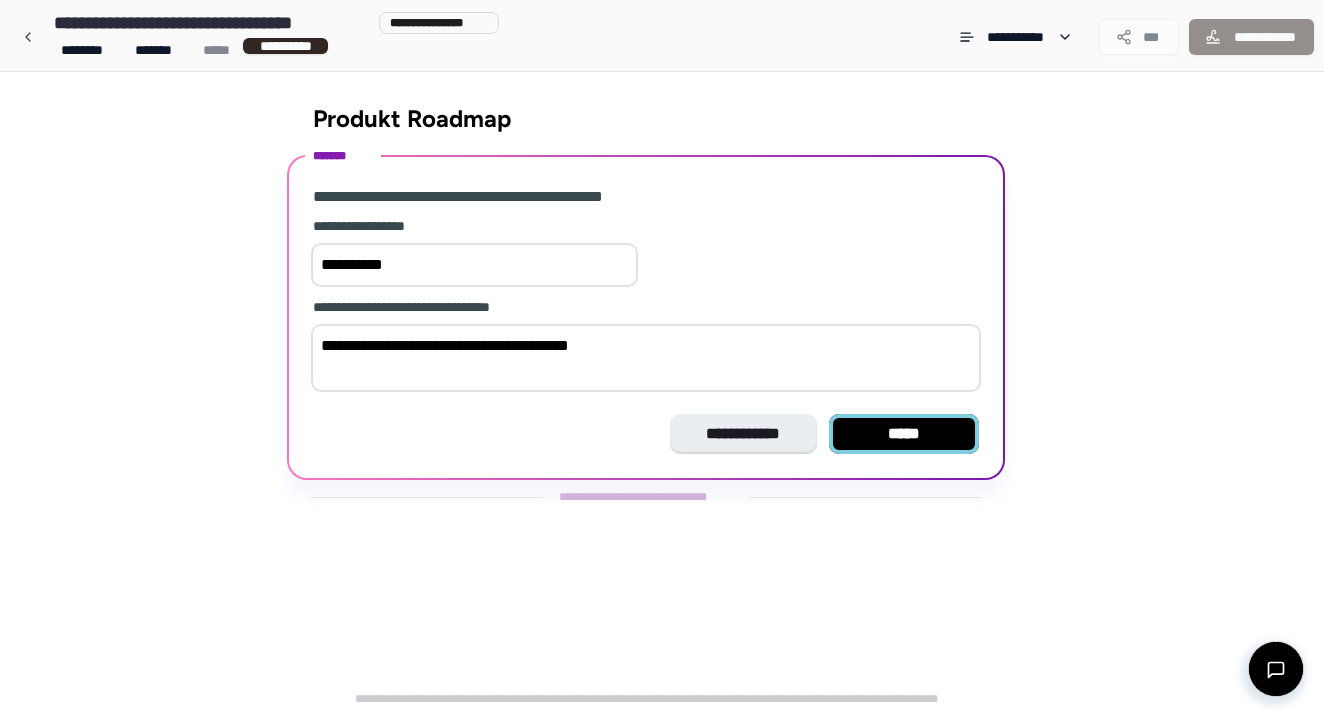 click on "*****" at bounding box center [904, 434] 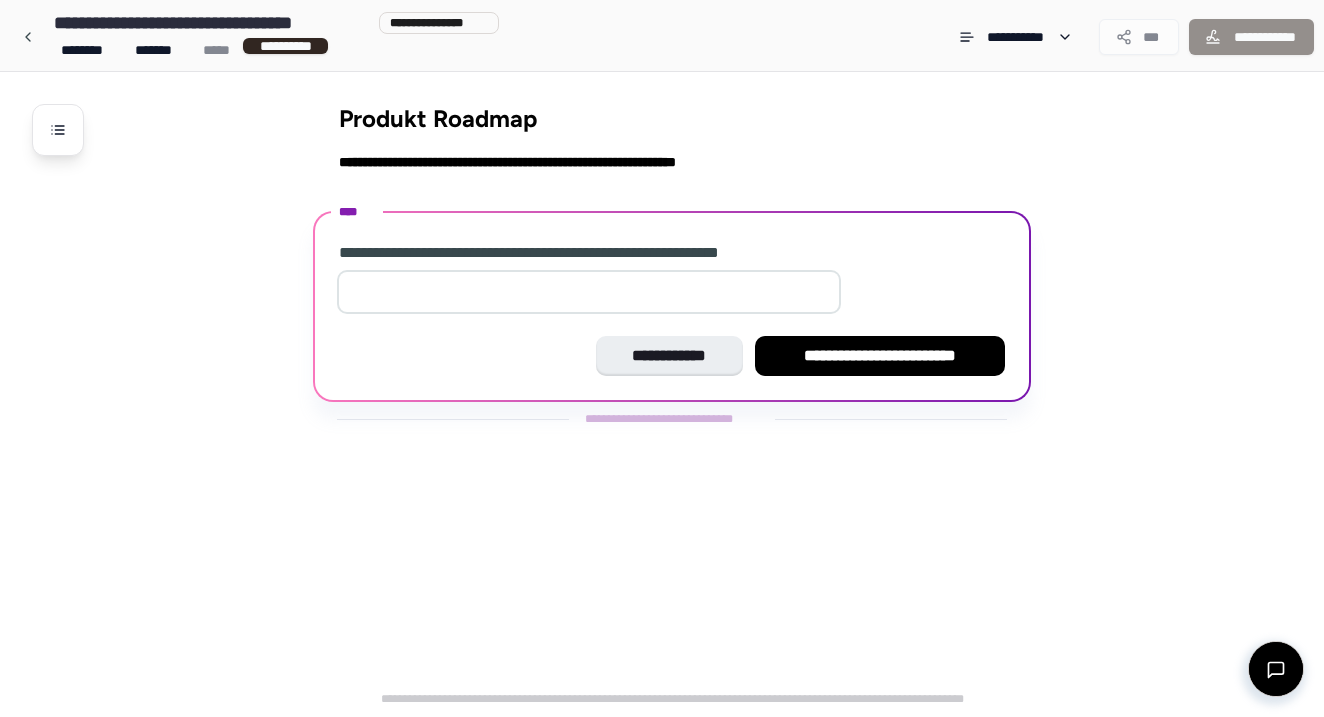 click at bounding box center (589, 292) 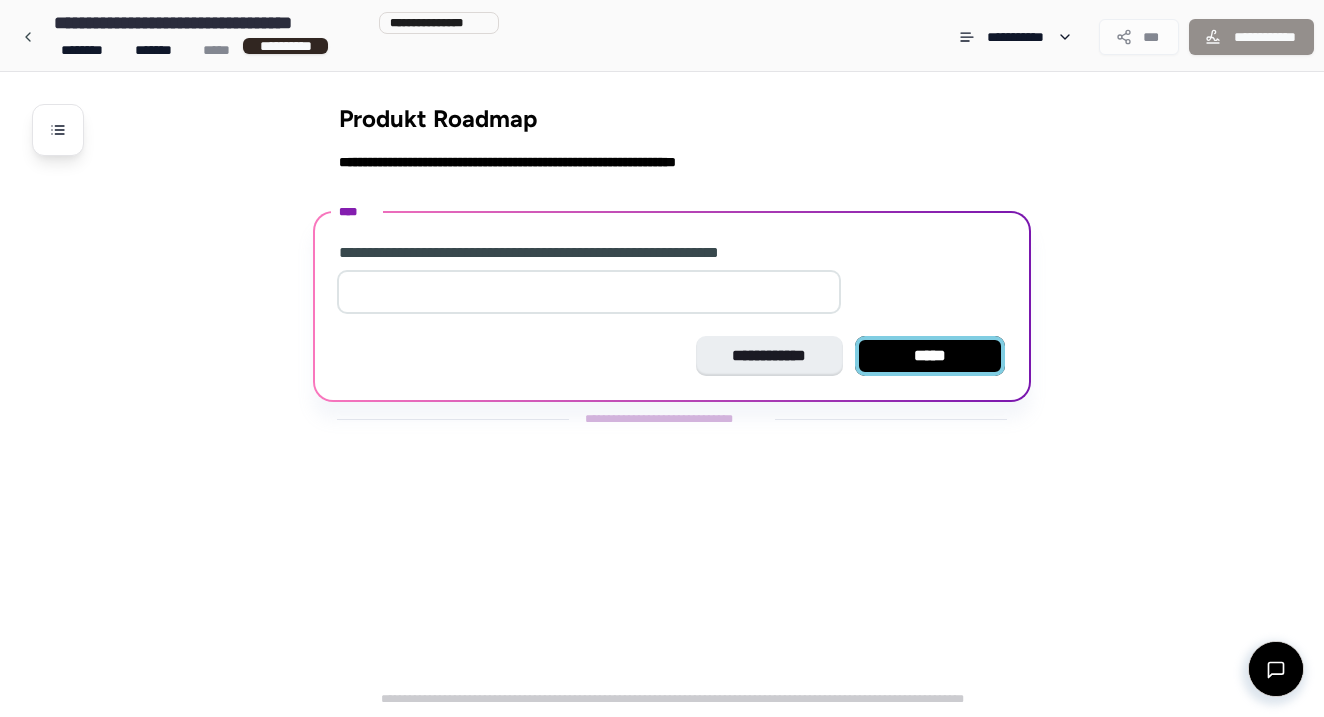 type on "*" 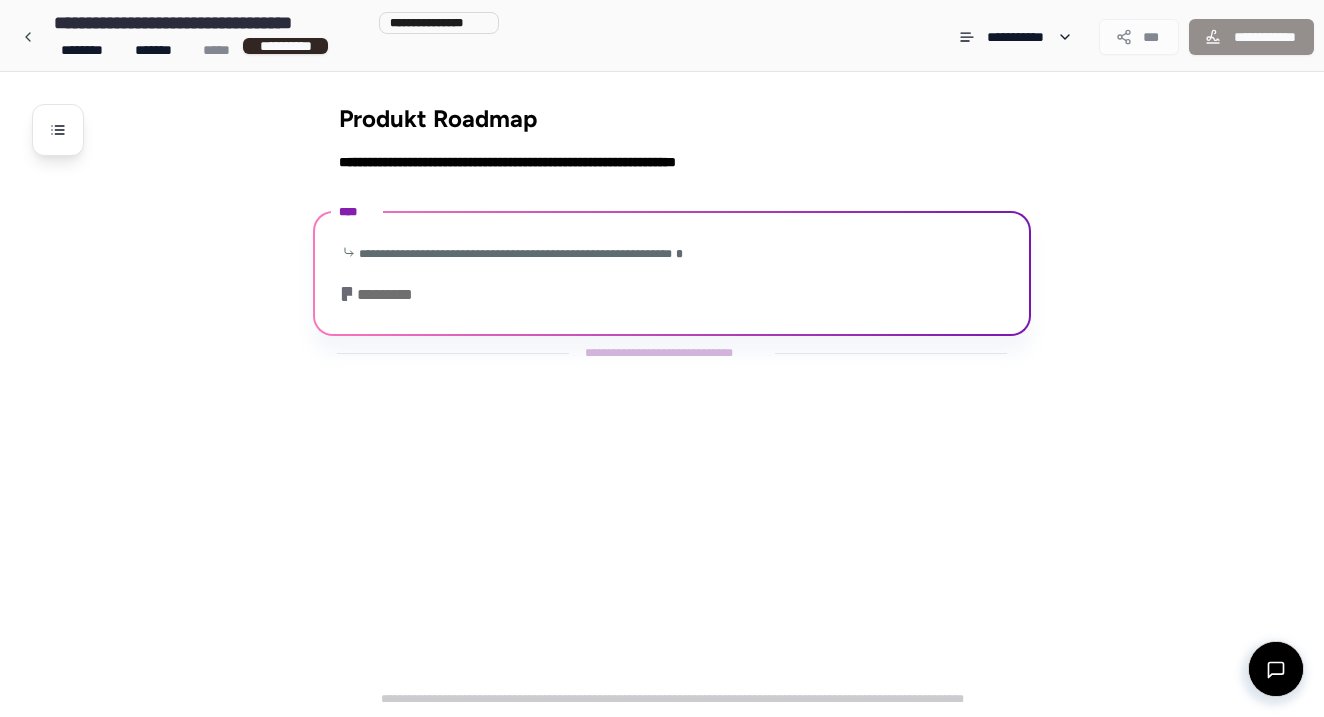 scroll, scrollTop: 19, scrollLeft: 0, axis: vertical 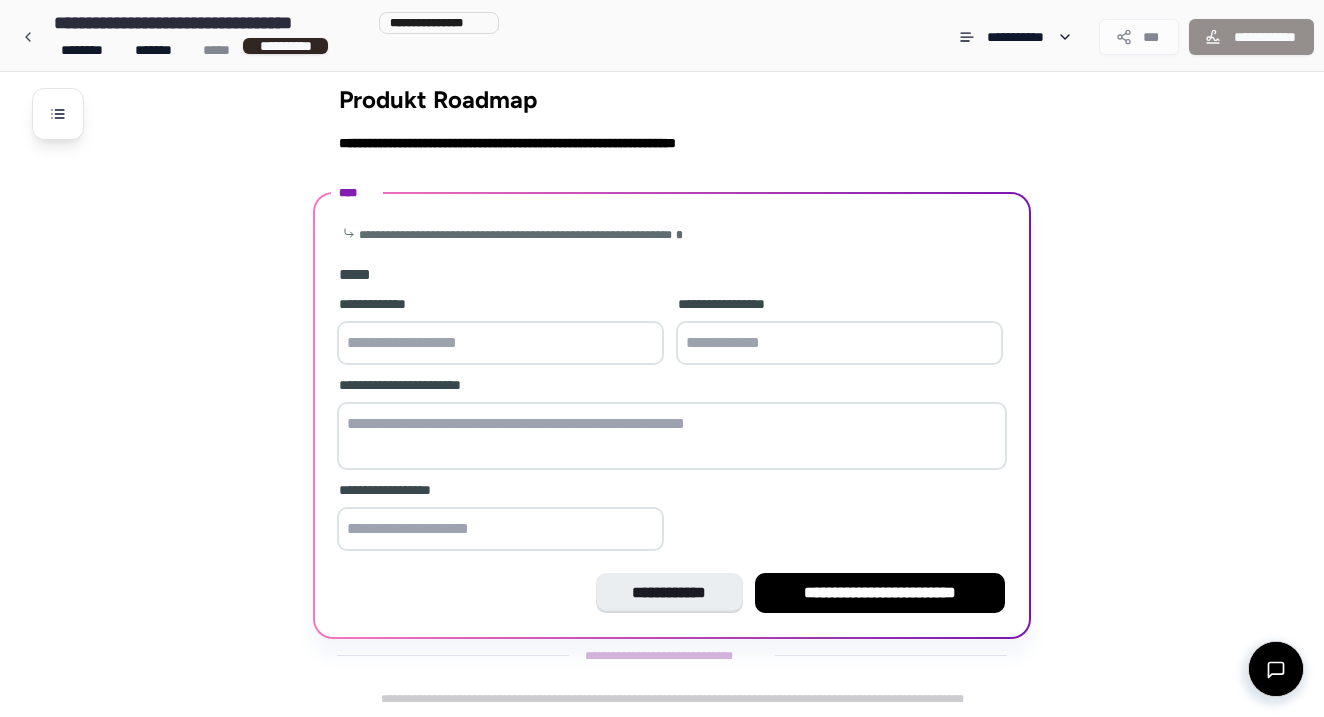 click at bounding box center (500, 343) 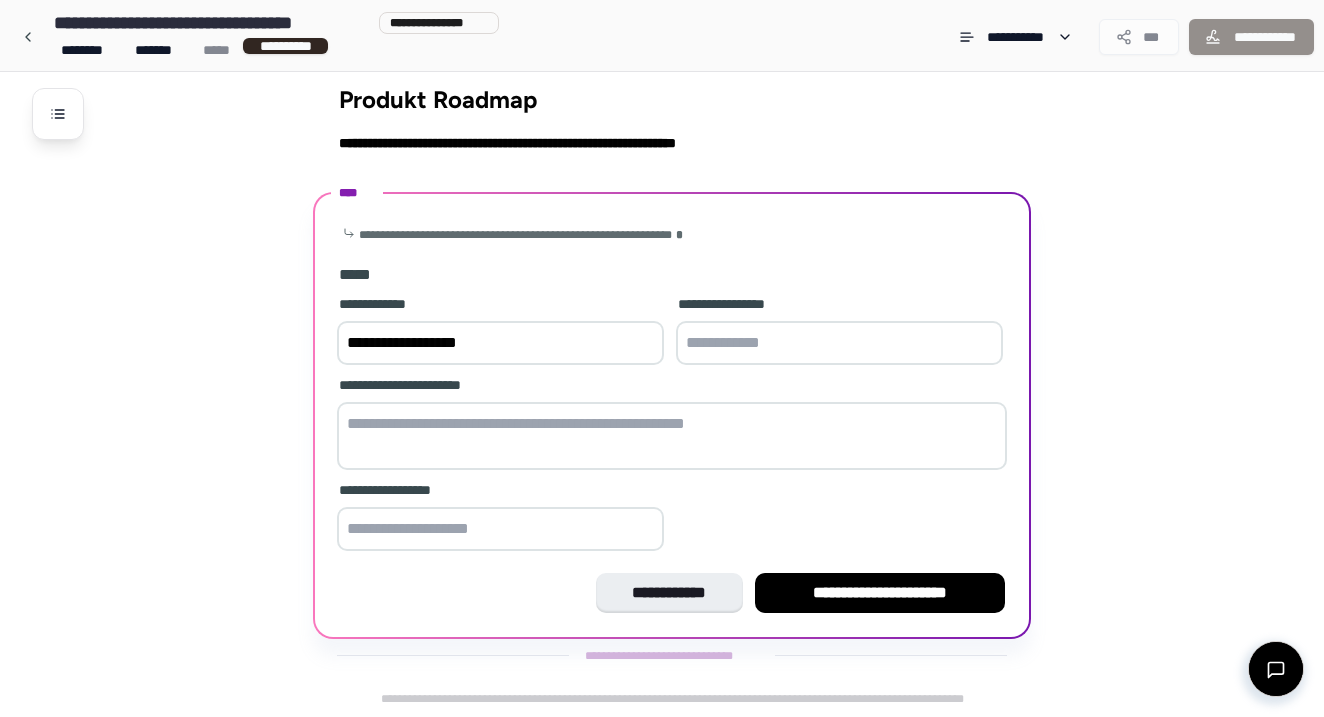 type on "**********" 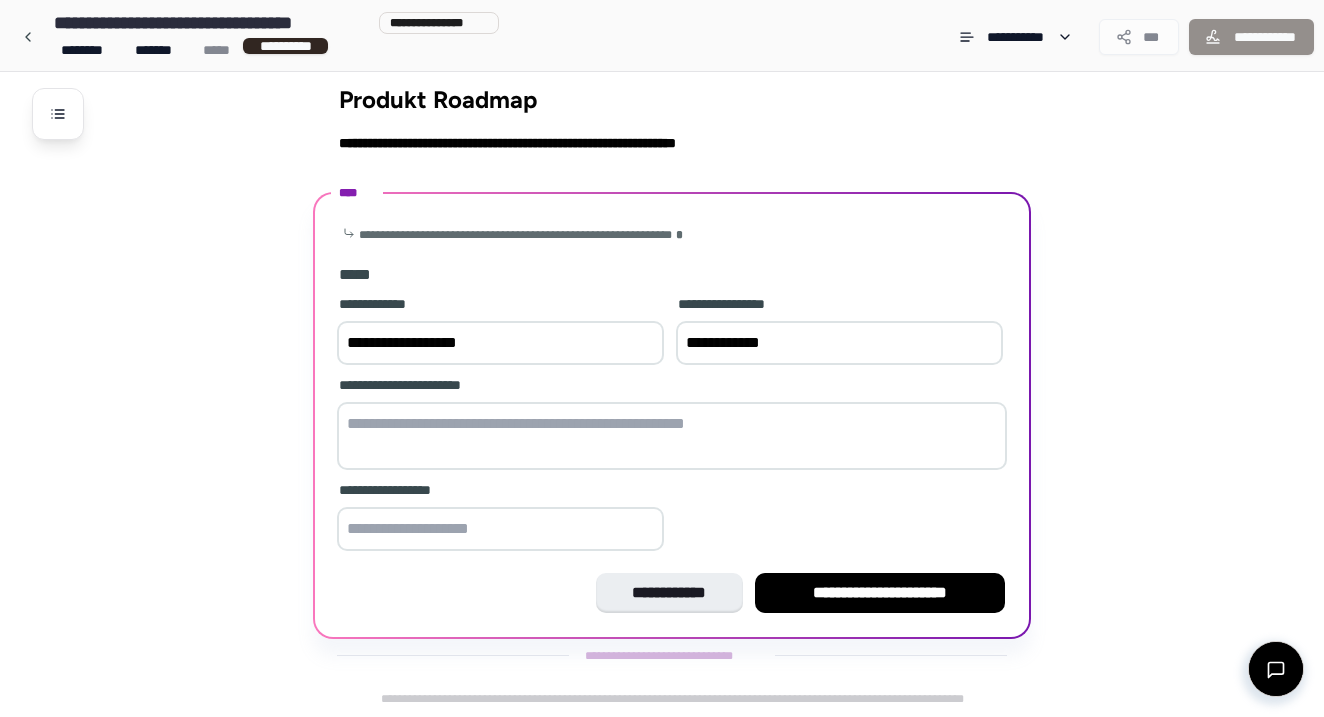 type on "**********" 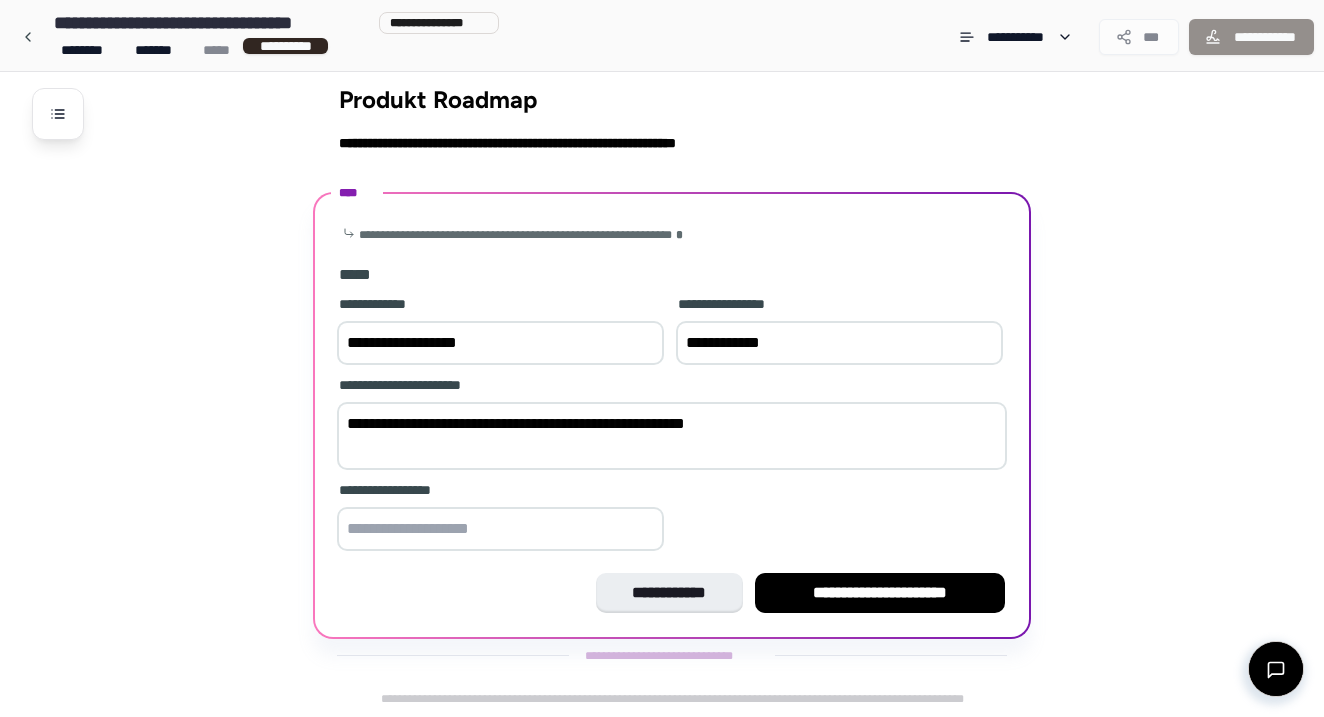 type on "**********" 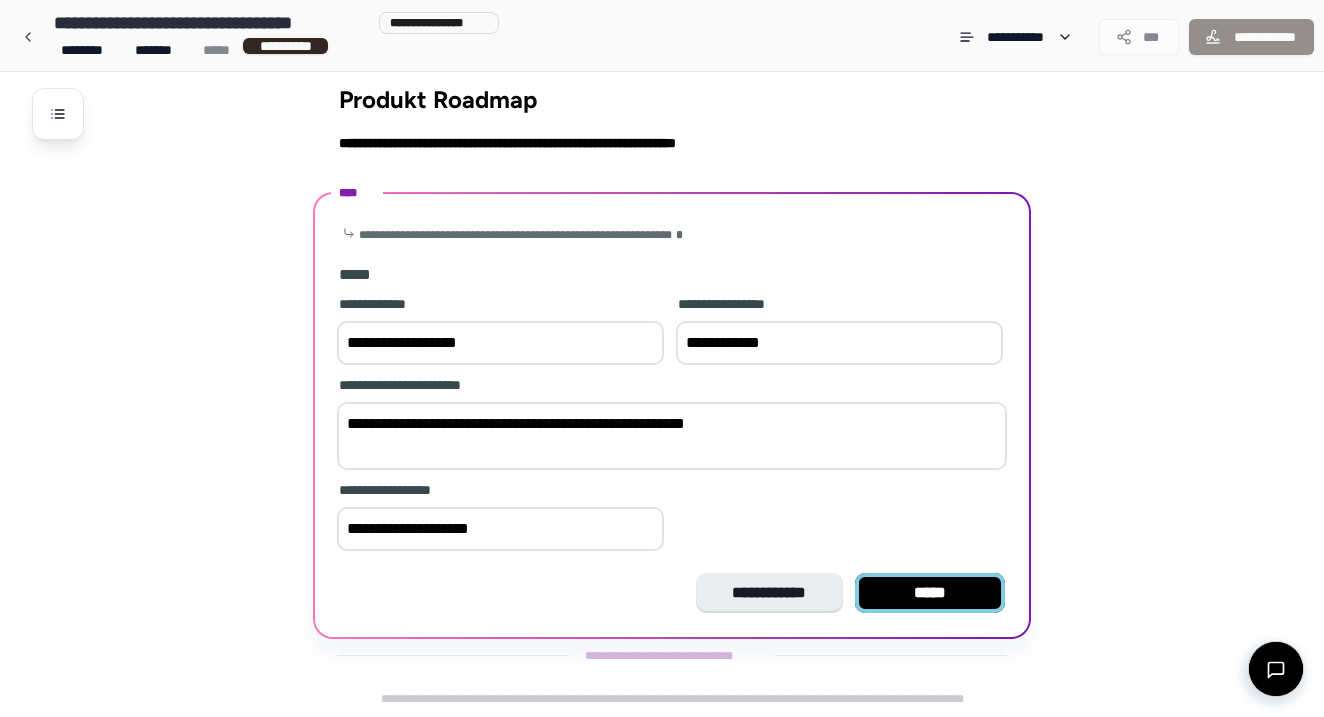 click on "*****" at bounding box center [930, 593] 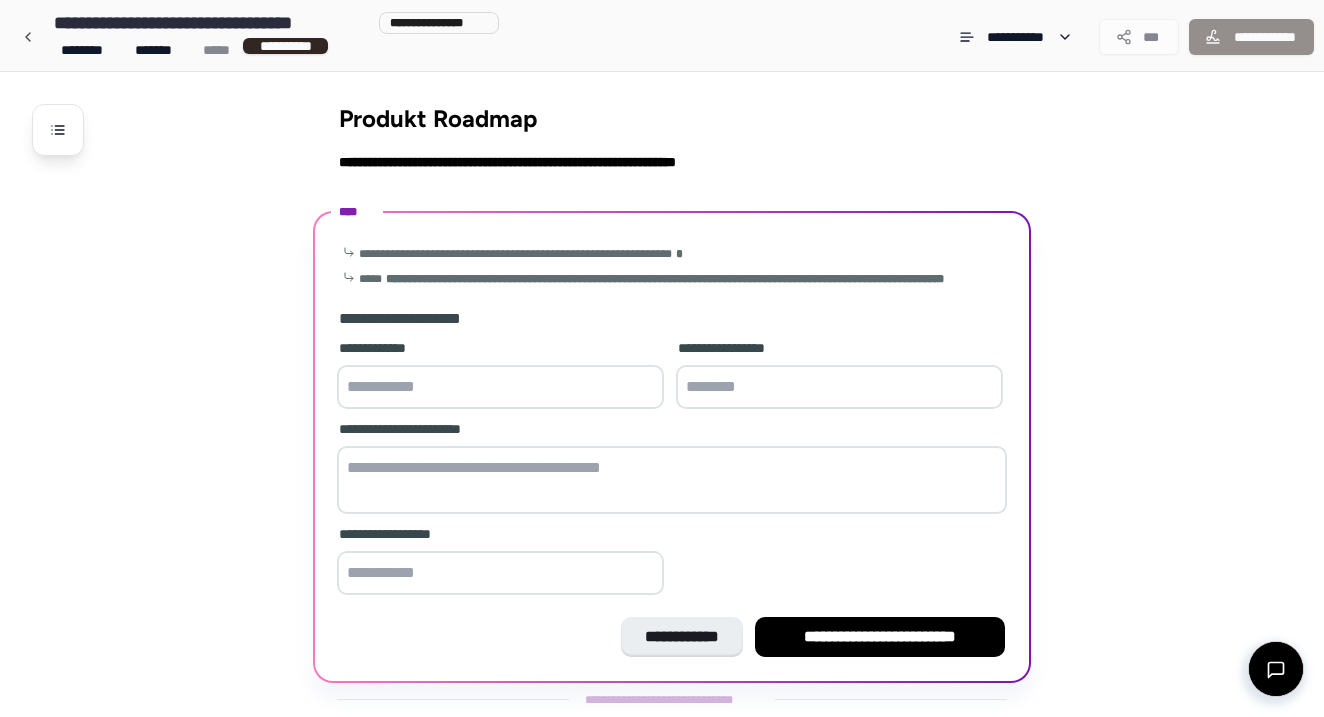 scroll, scrollTop: 60, scrollLeft: 0, axis: vertical 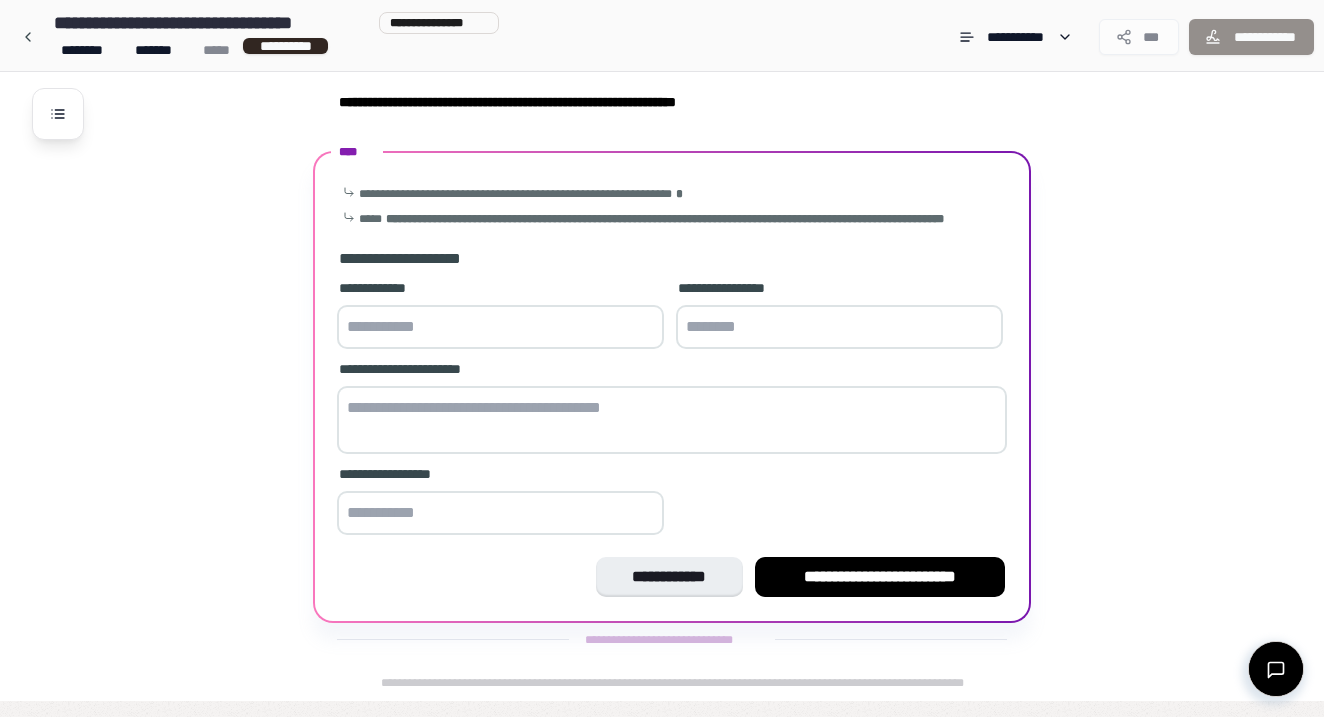 click at bounding box center [500, 327] 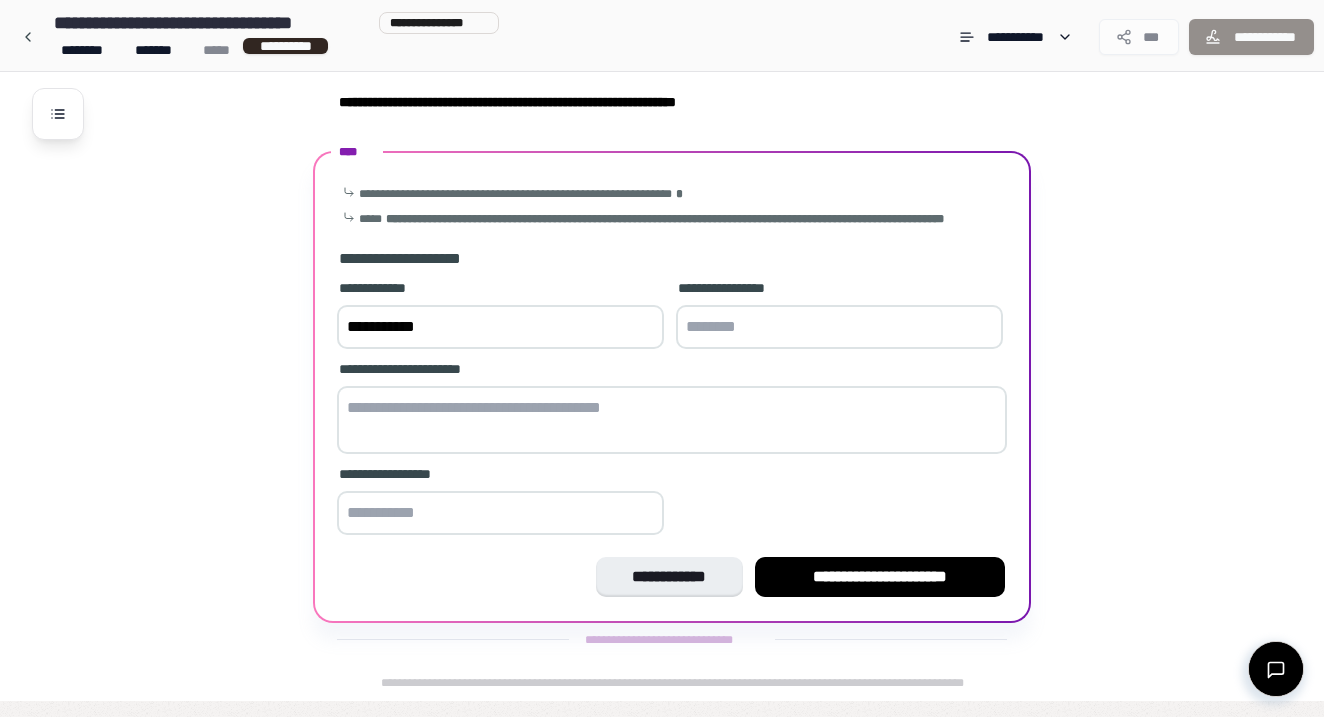 type on "********" 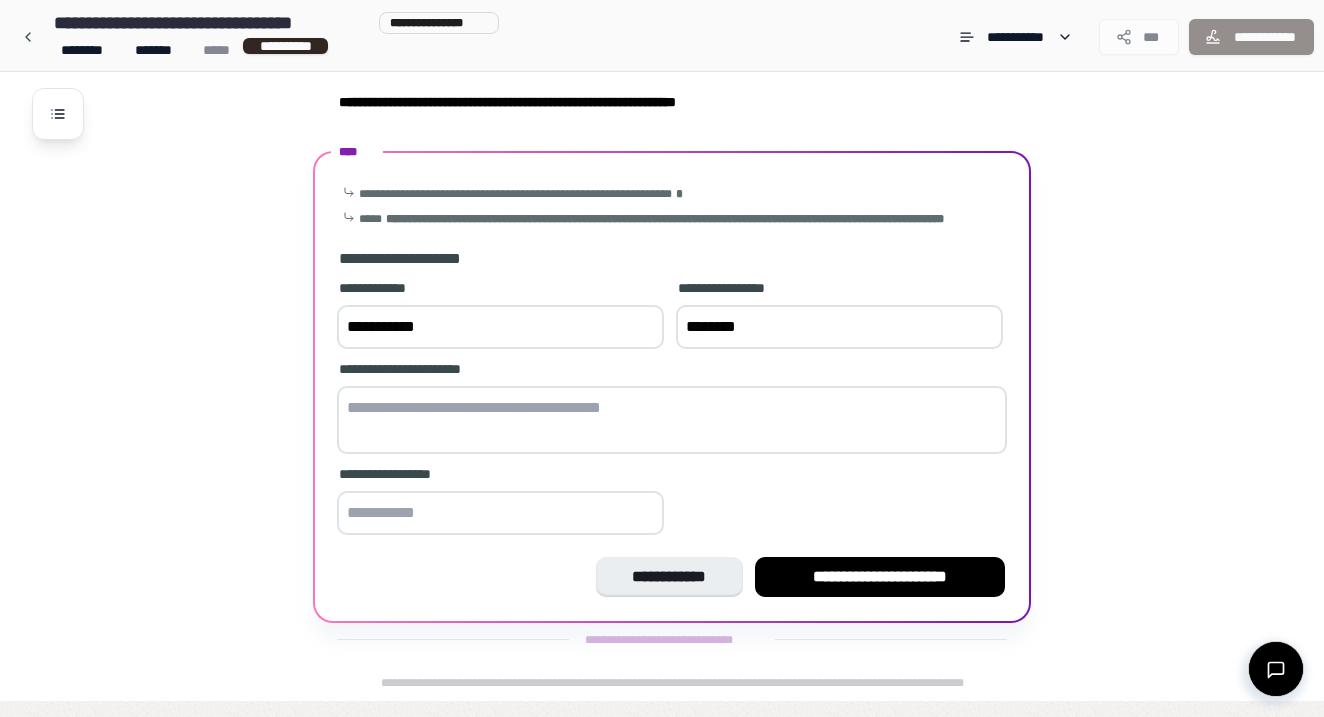 type on "**********" 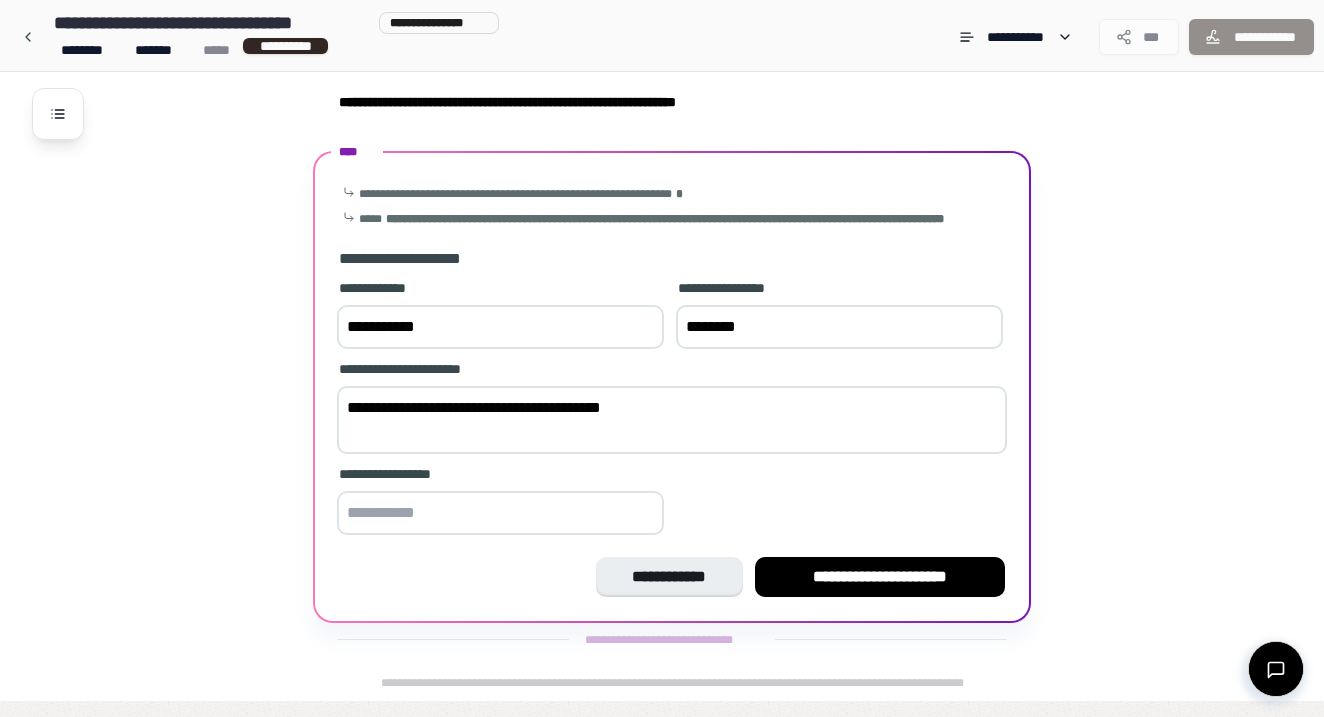 type on "**********" 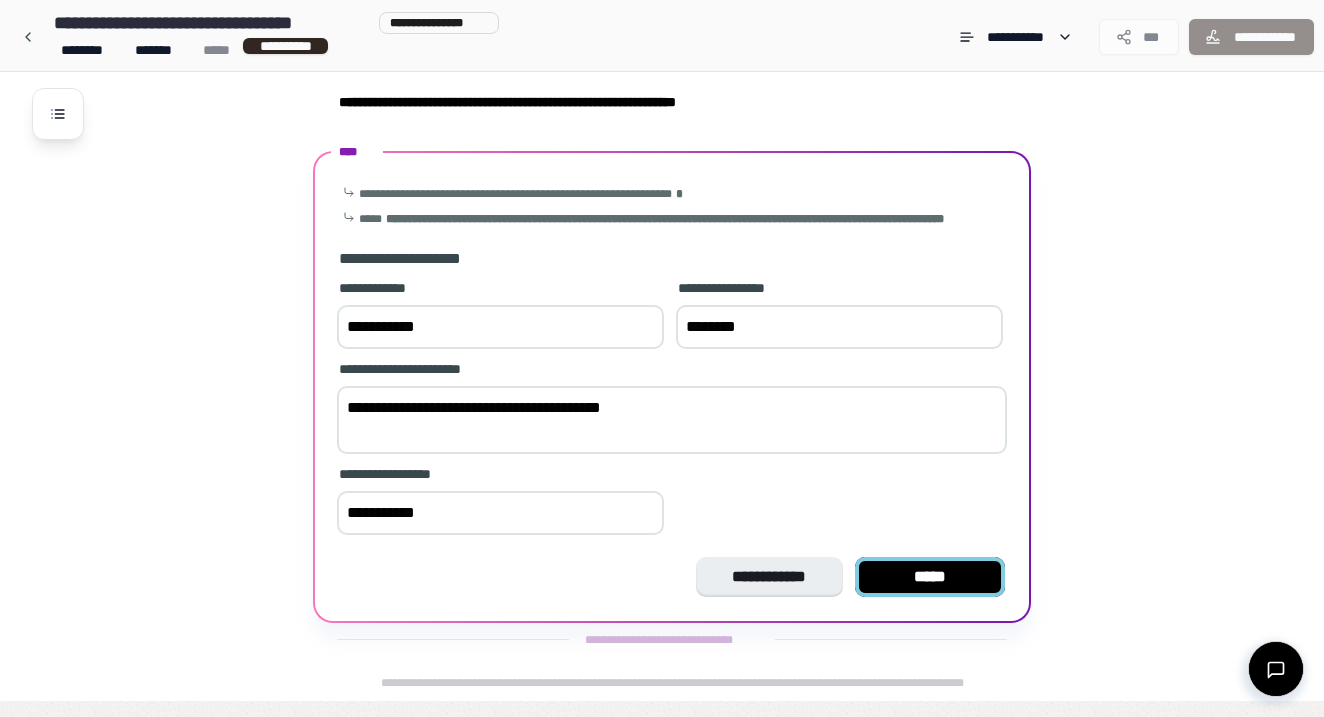 click on "*****" at bounding box center (930, 577) 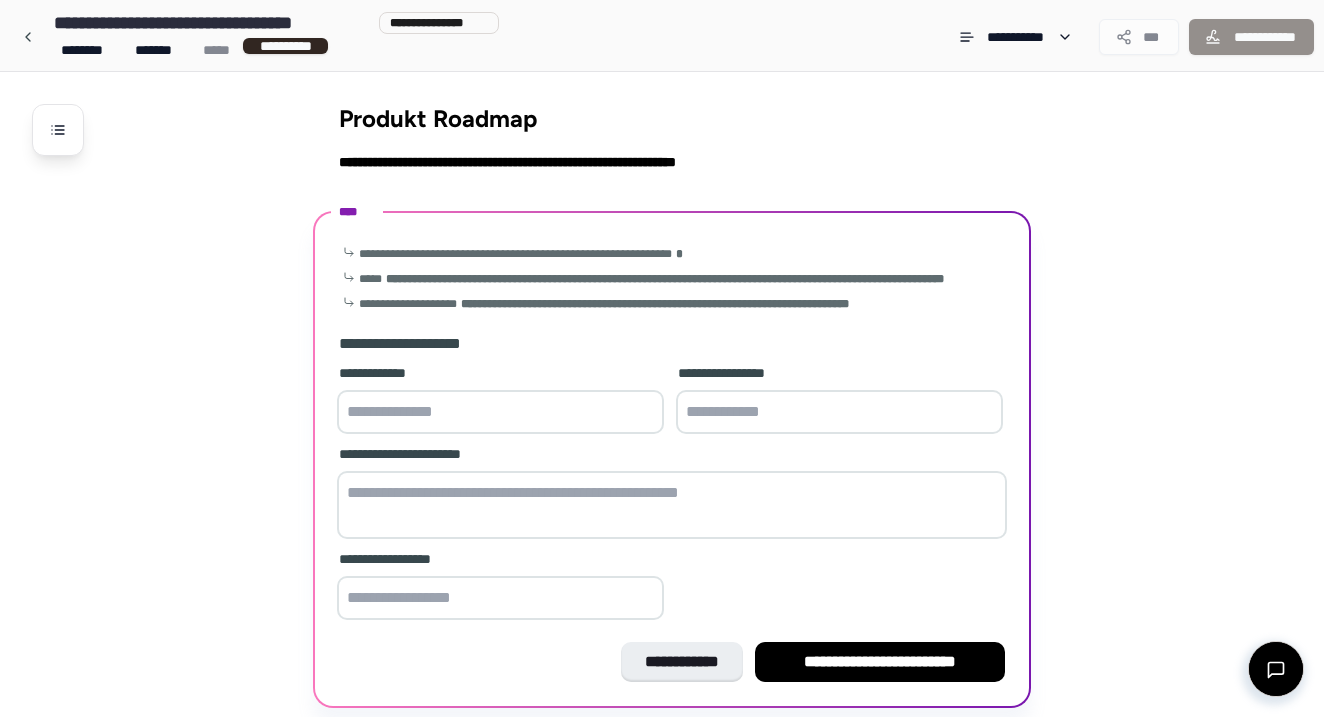 scroll, scrollTop: 85, scrollLeft: 0, axis: vertical 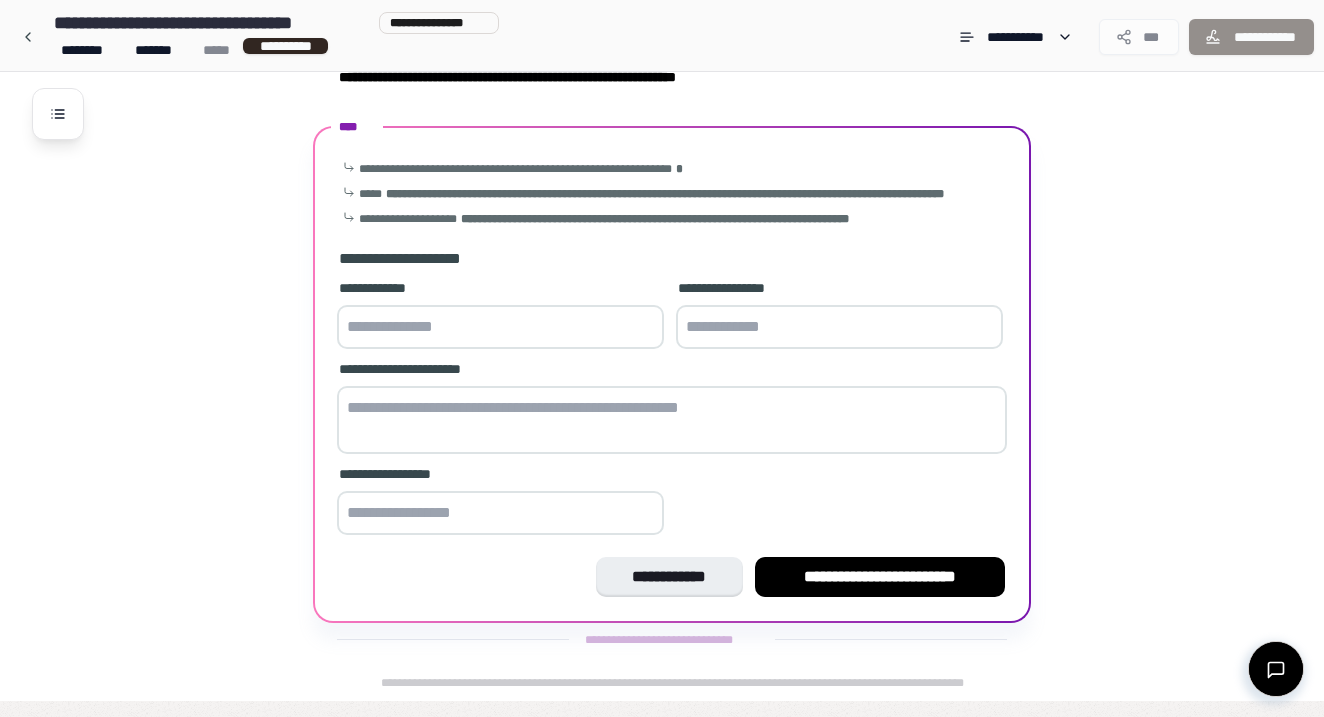 click at bounding box center [500, 327] 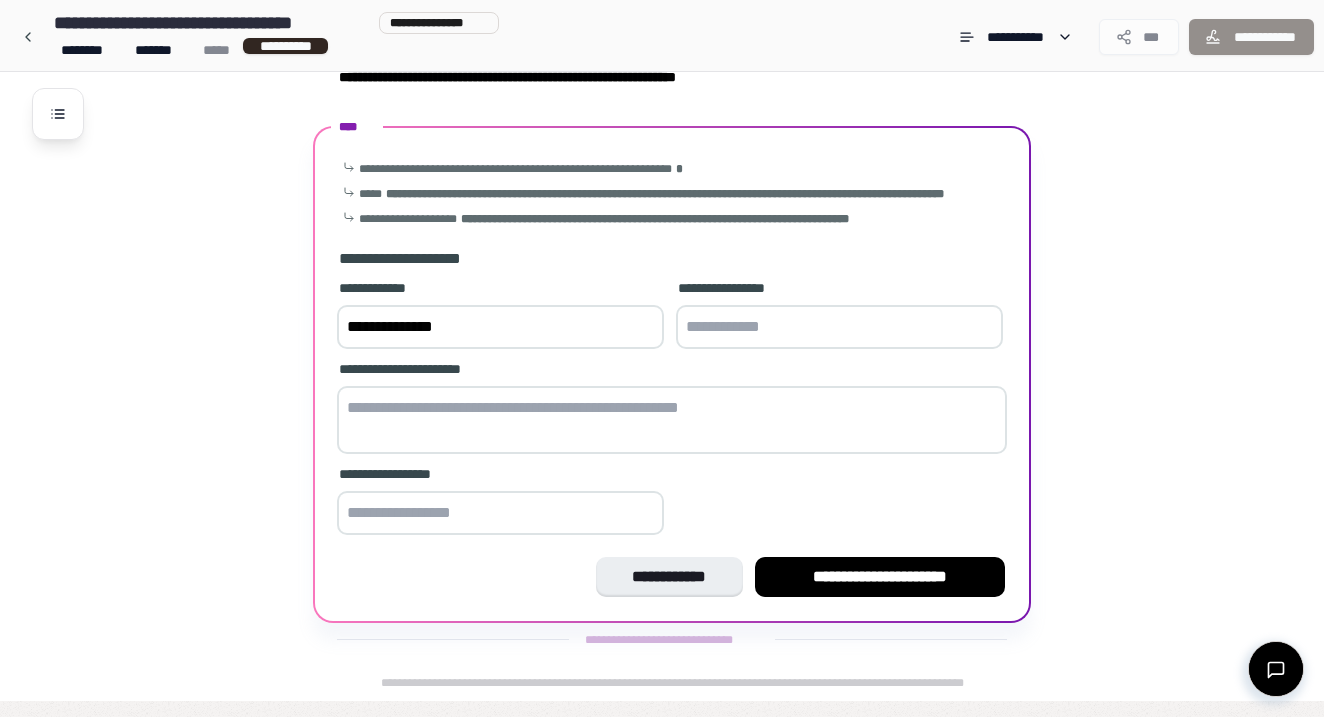 type on "**********" 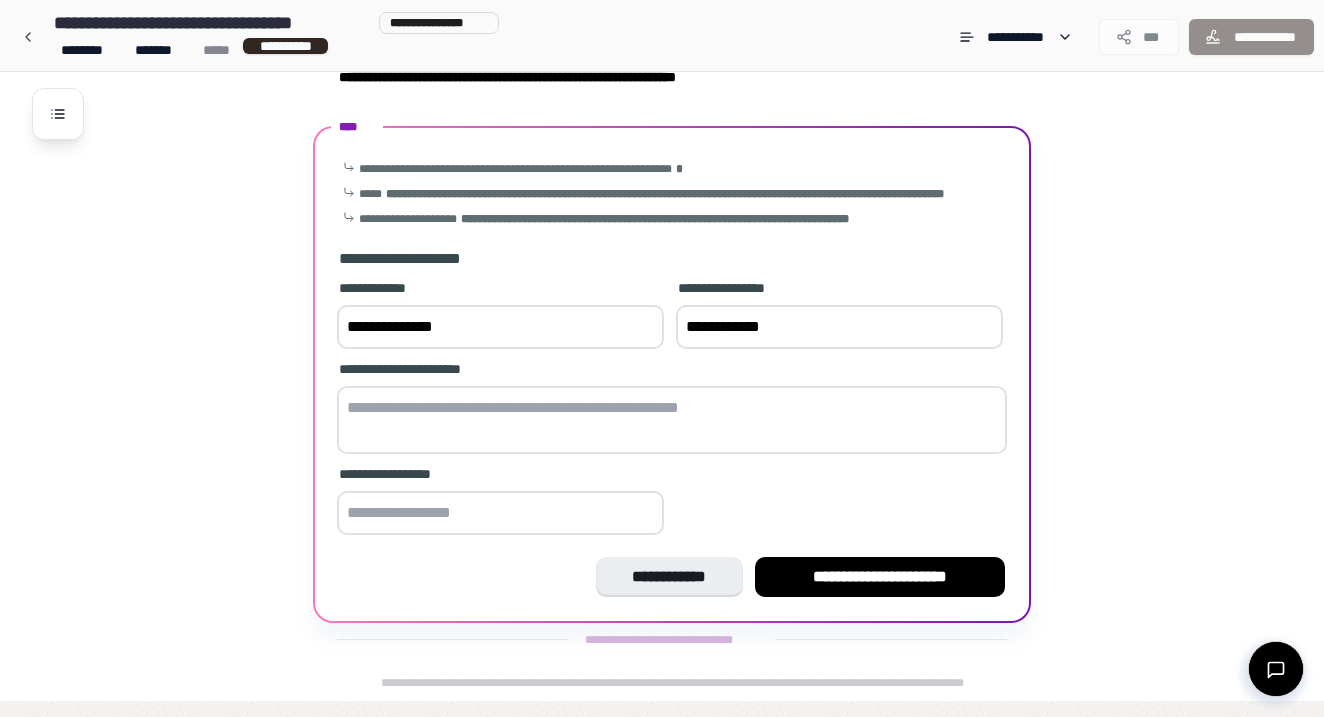 type on "**********" 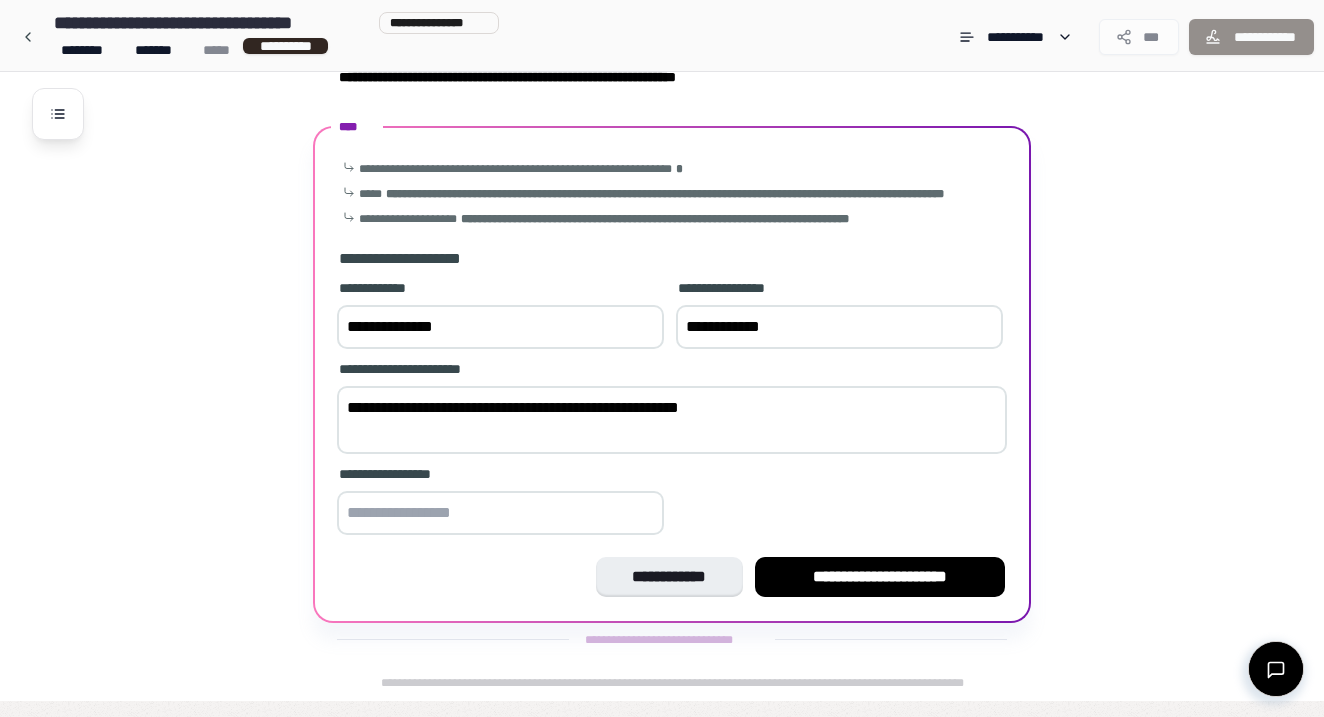 type on "**********" 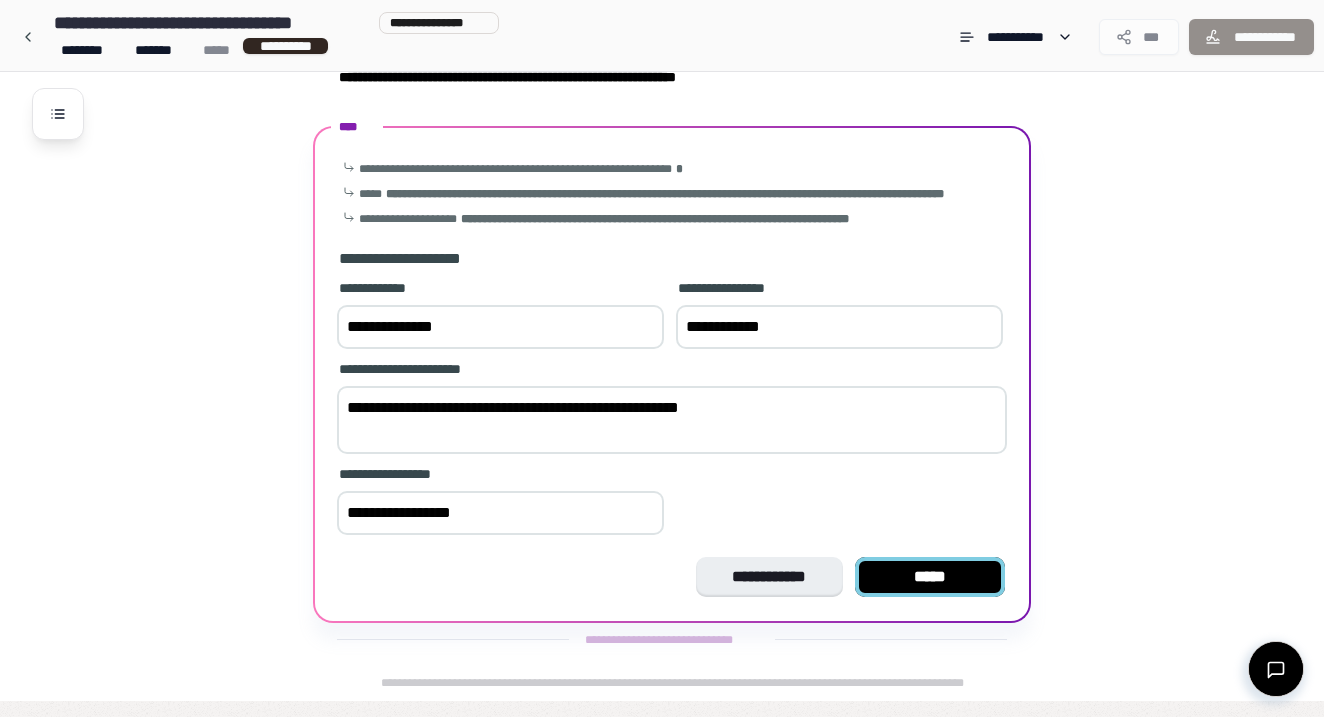 click on "*****" at bounding box center [930, 577] 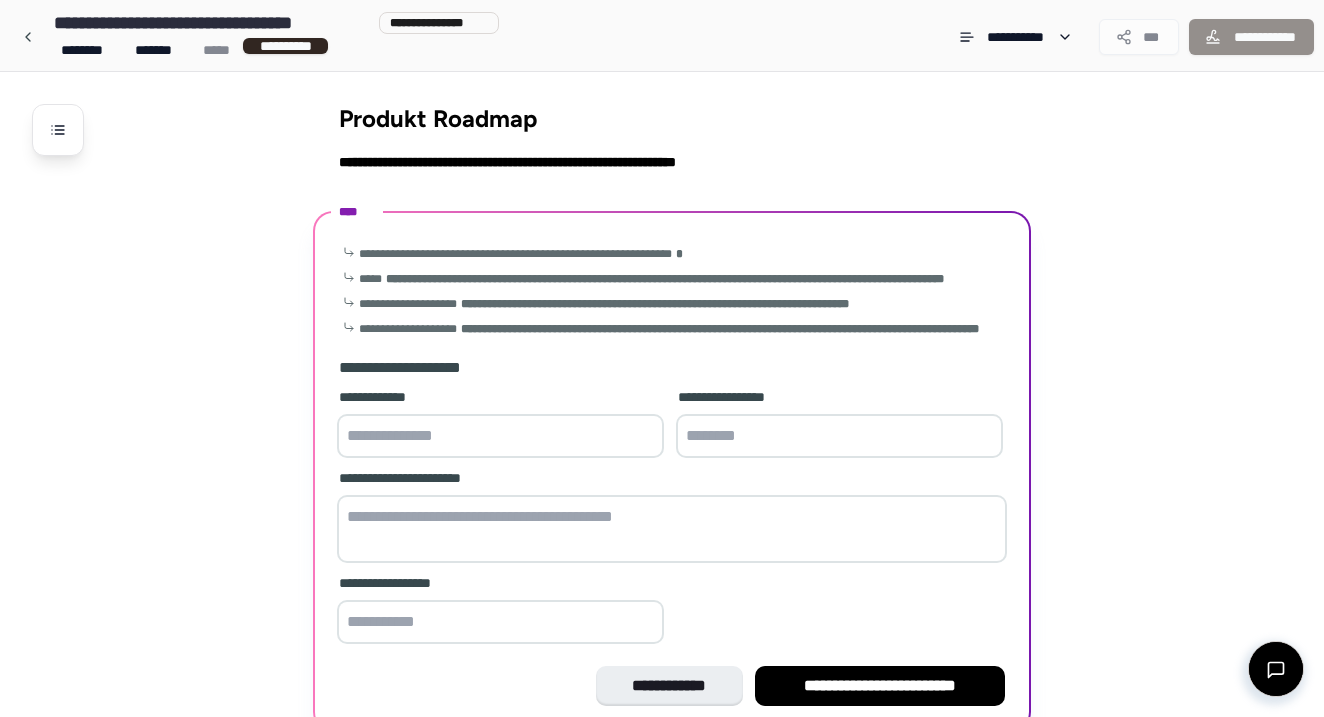 scroll, scrollTop: 126, scrollLeft: 0, axis: vertical 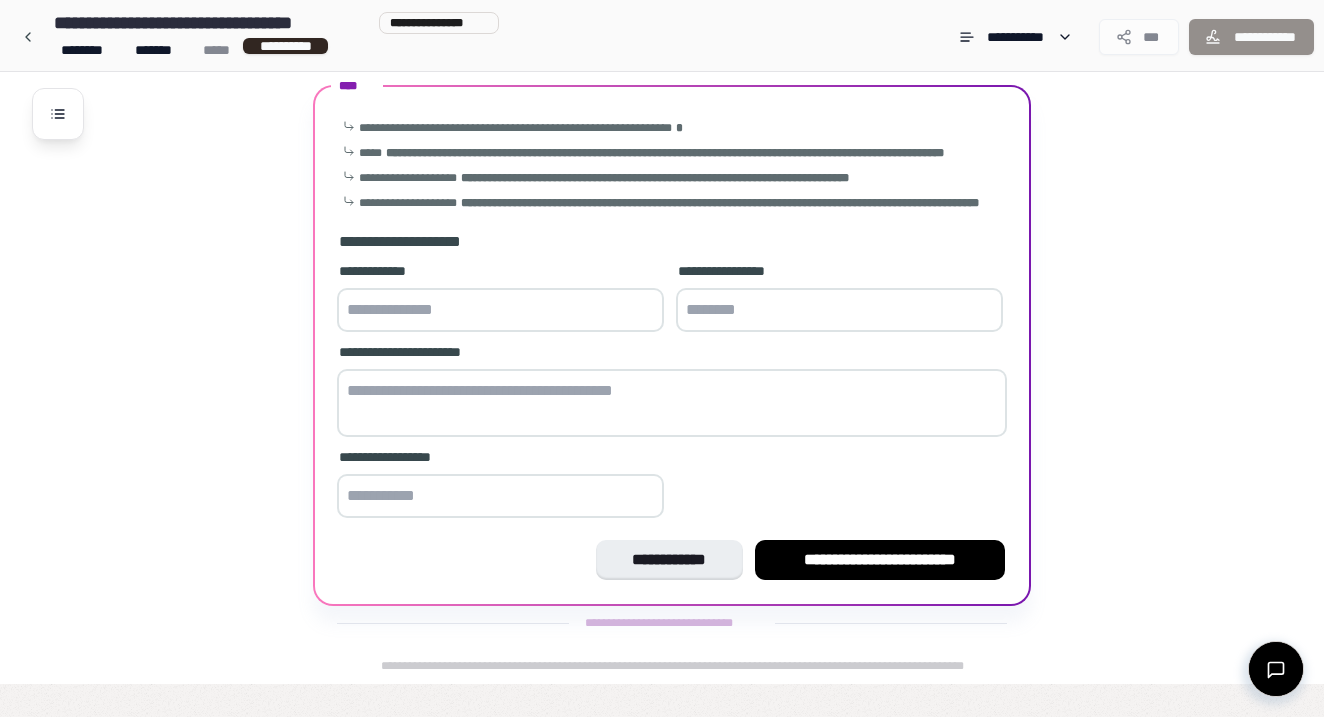 click on "**********" at bounding box center [500, 299] 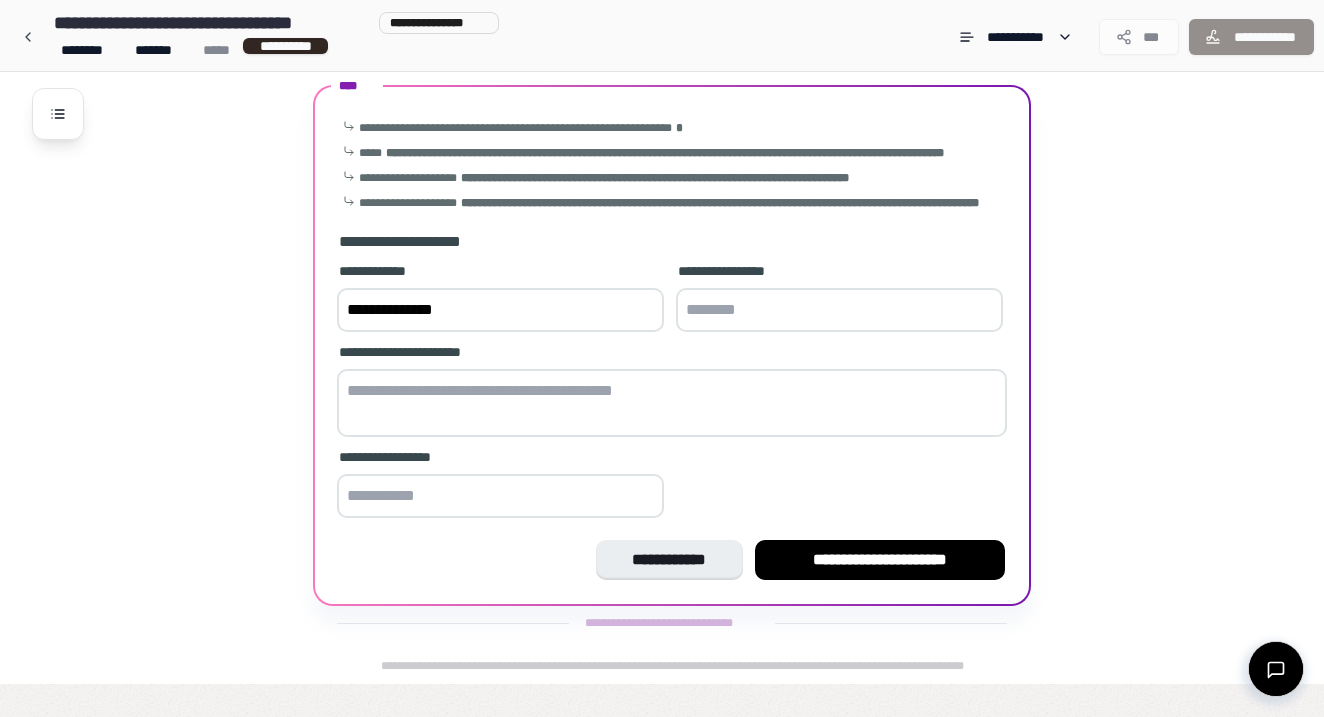 type on "********" 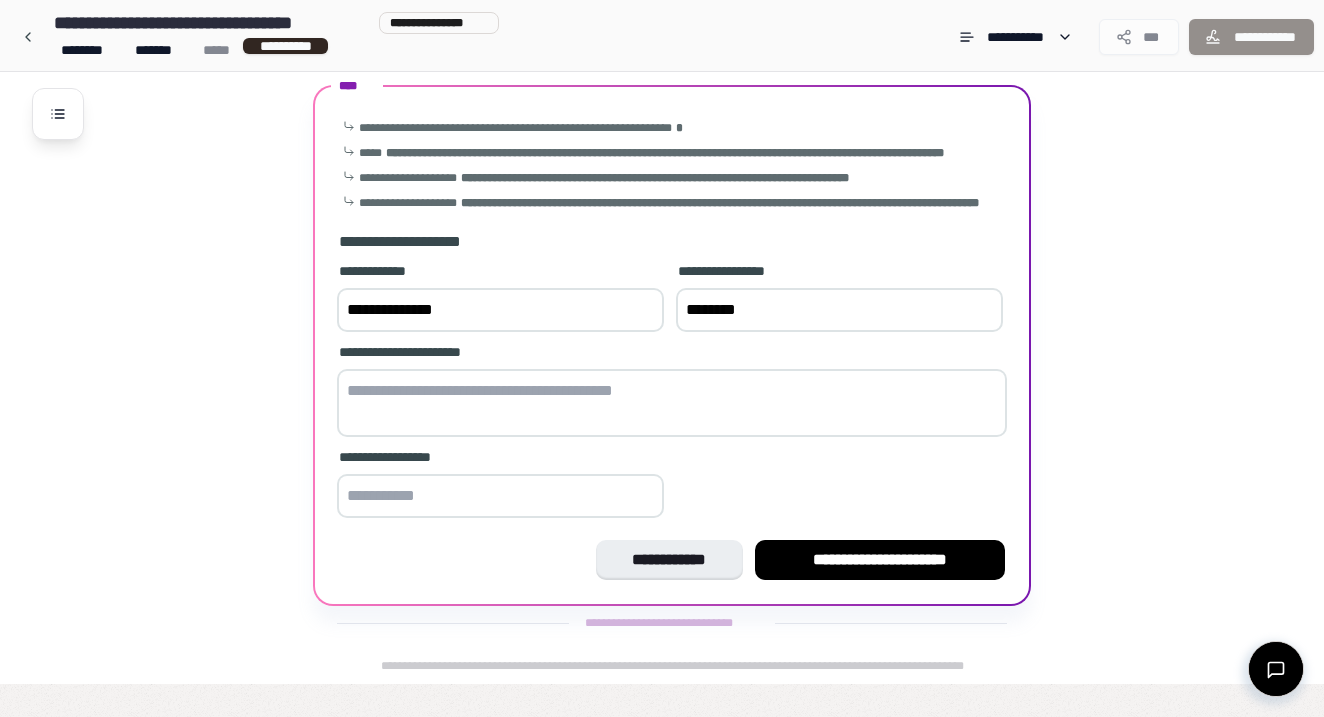 type on "**********" 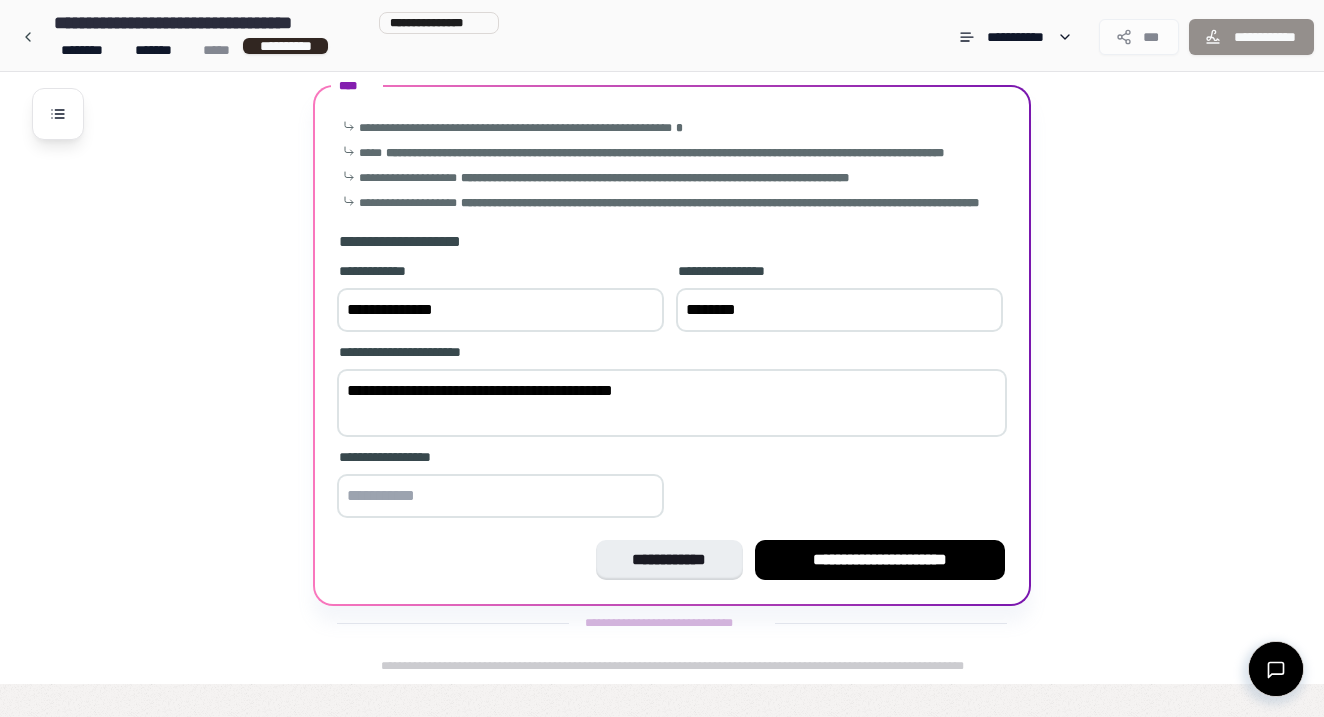 type on "**********" 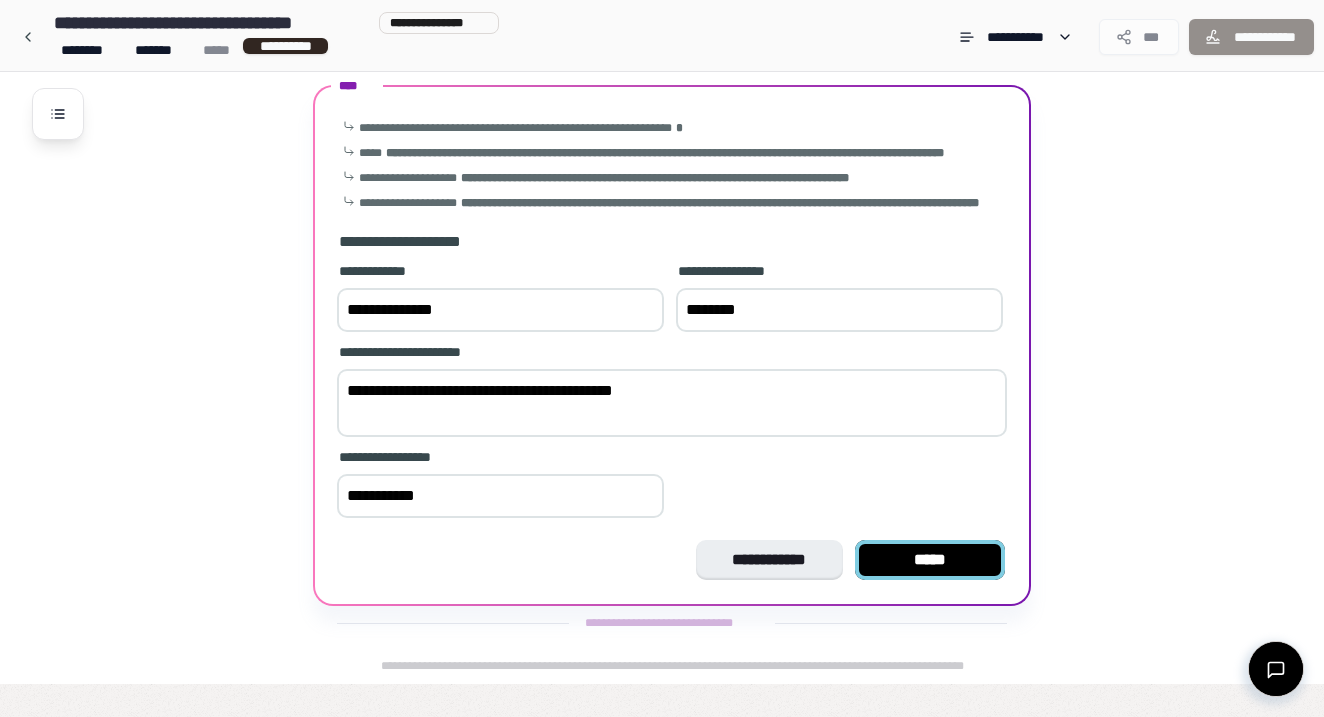 click on "*****" at bounding box center [930, 560] 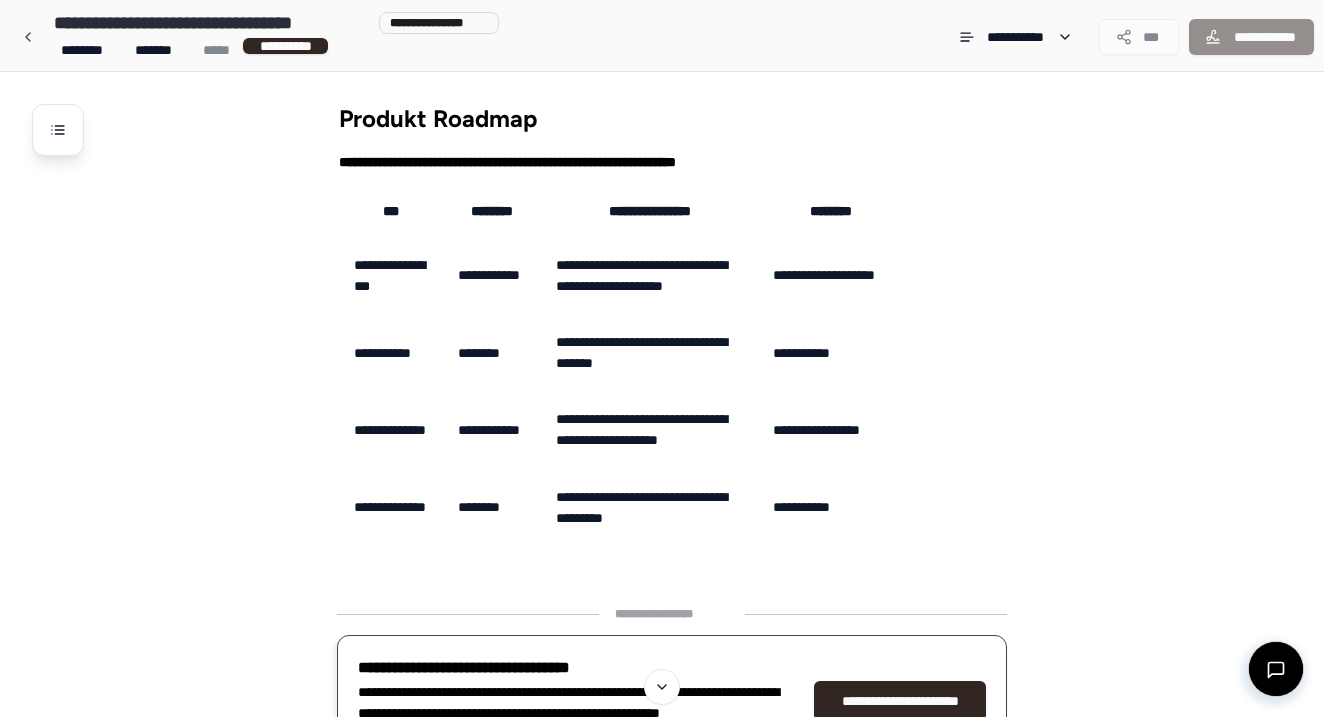 scroll, scrollTop: 0, scrollLeft: 0, axis: both 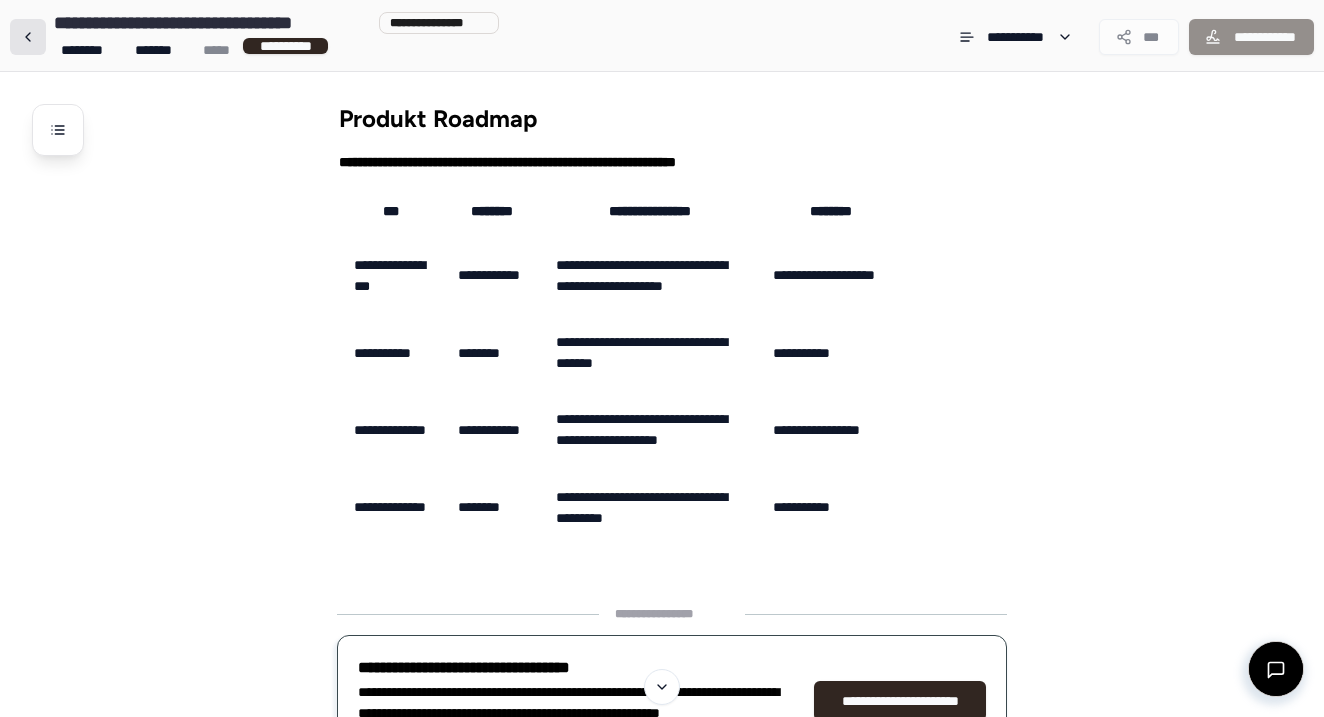click at bounding box center (28, 37) 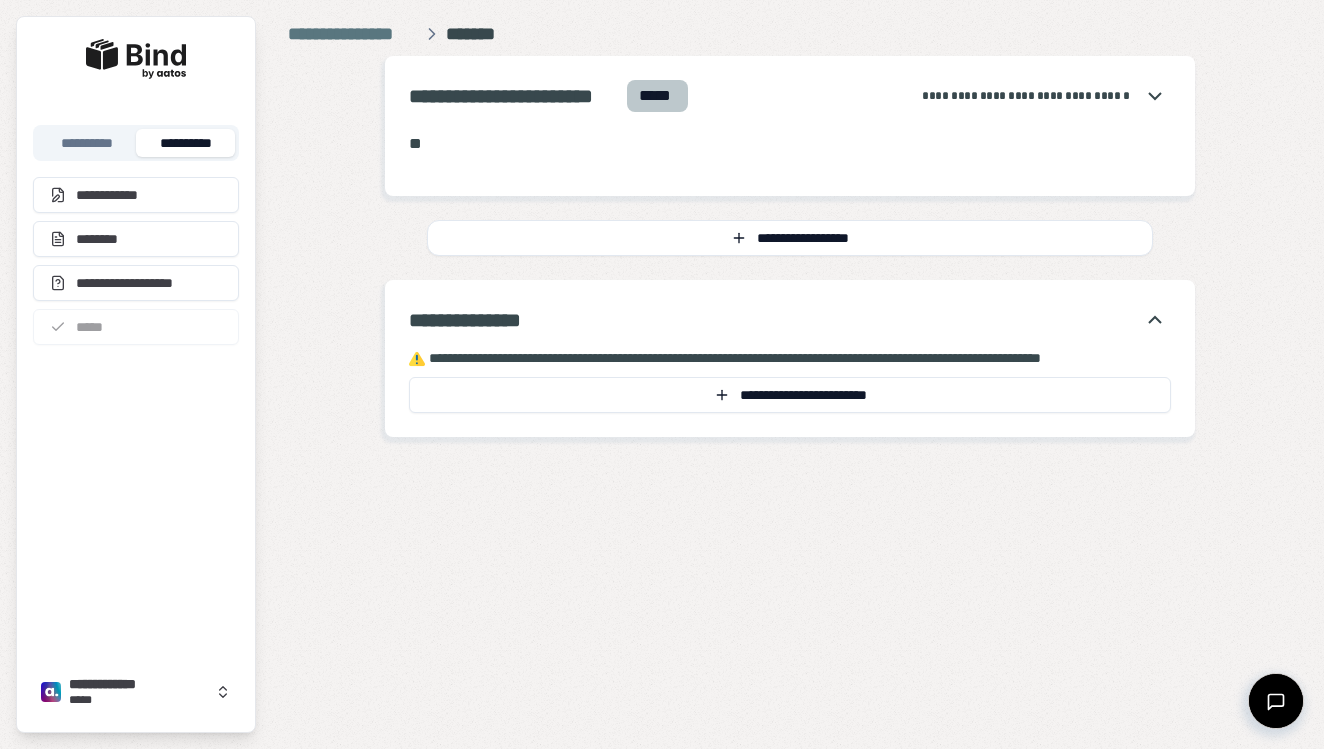 scroll, scrollTop: 0, scrollLeft: 0, axis: both 